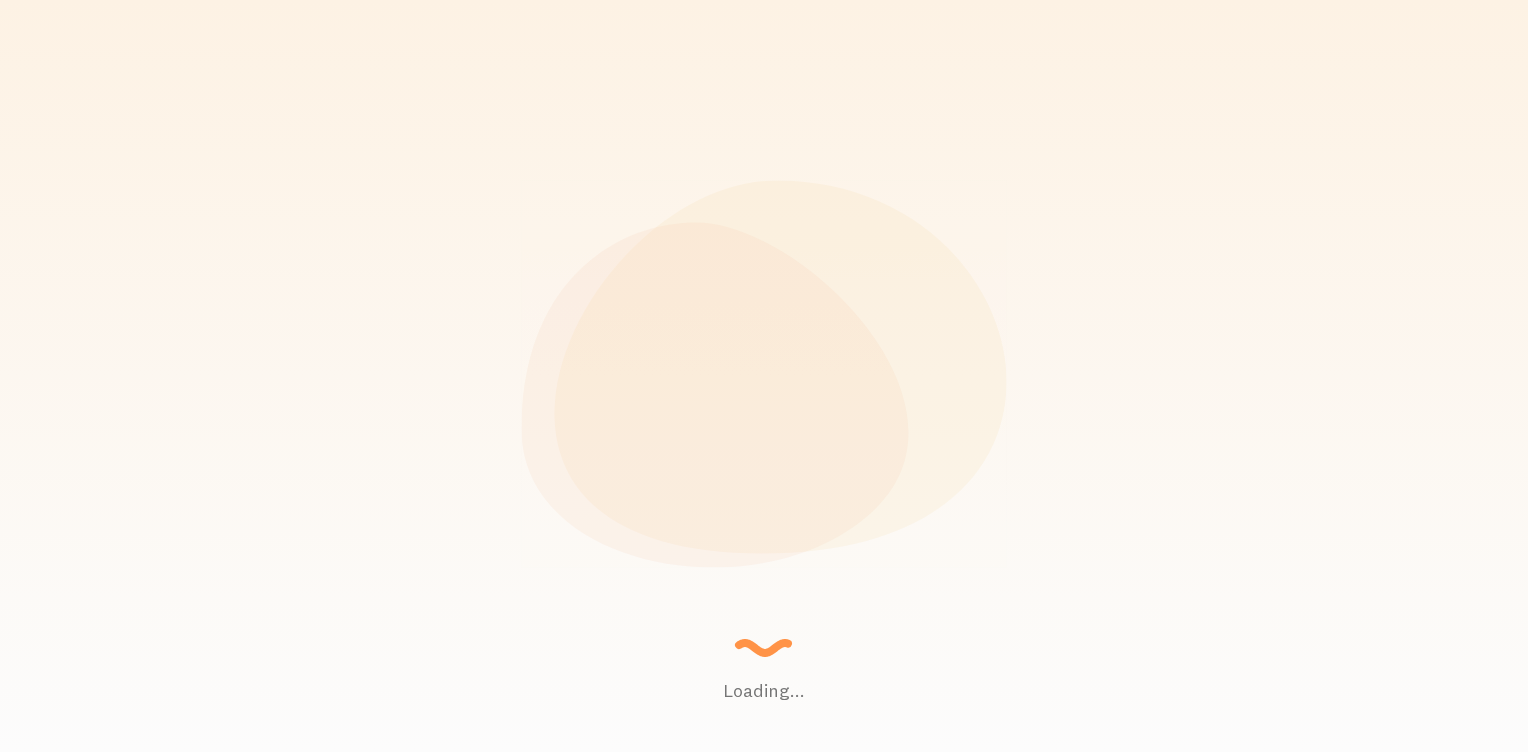 scroll, scrollTop: 0, scrollLeft: 0, axis: both 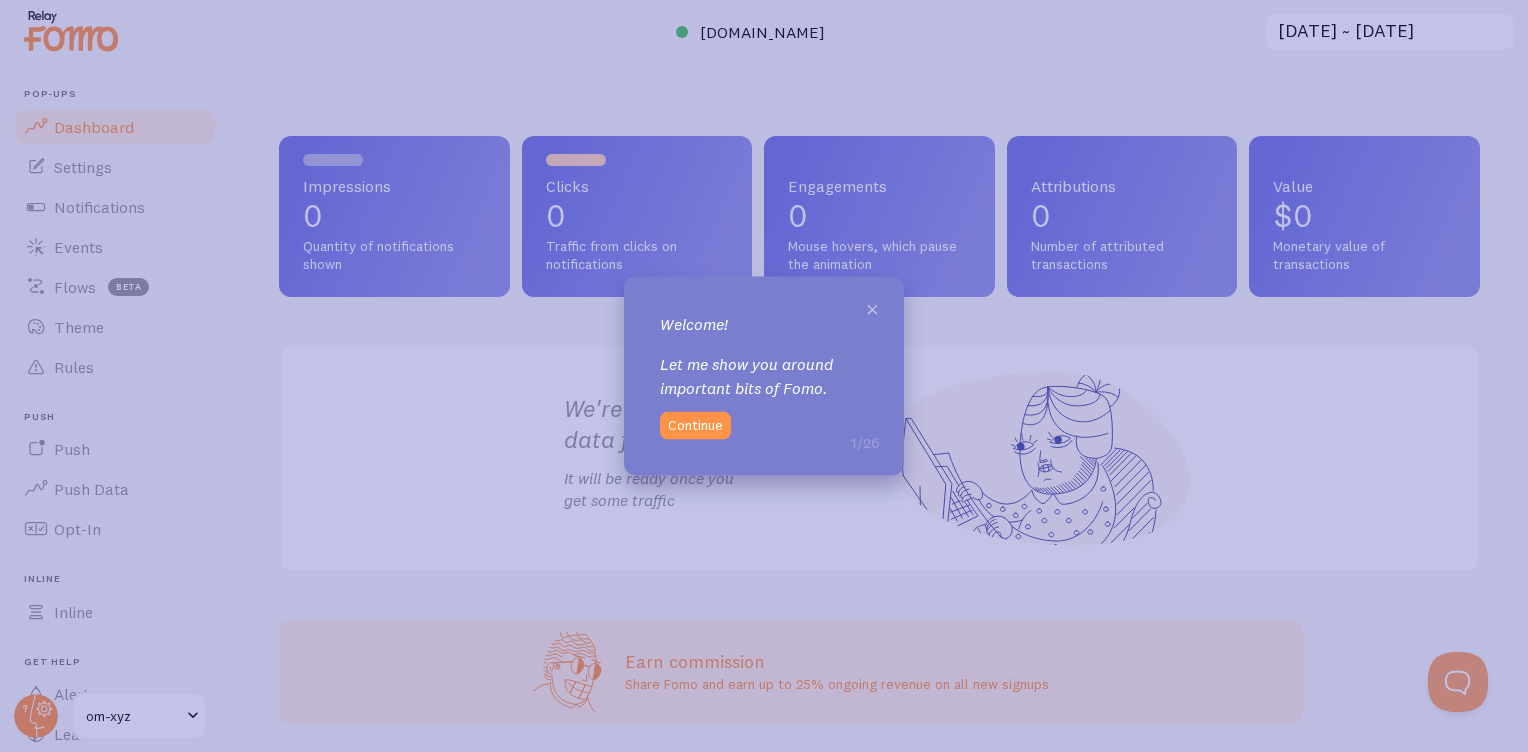 click on "×" at bounding box center (872, 308) 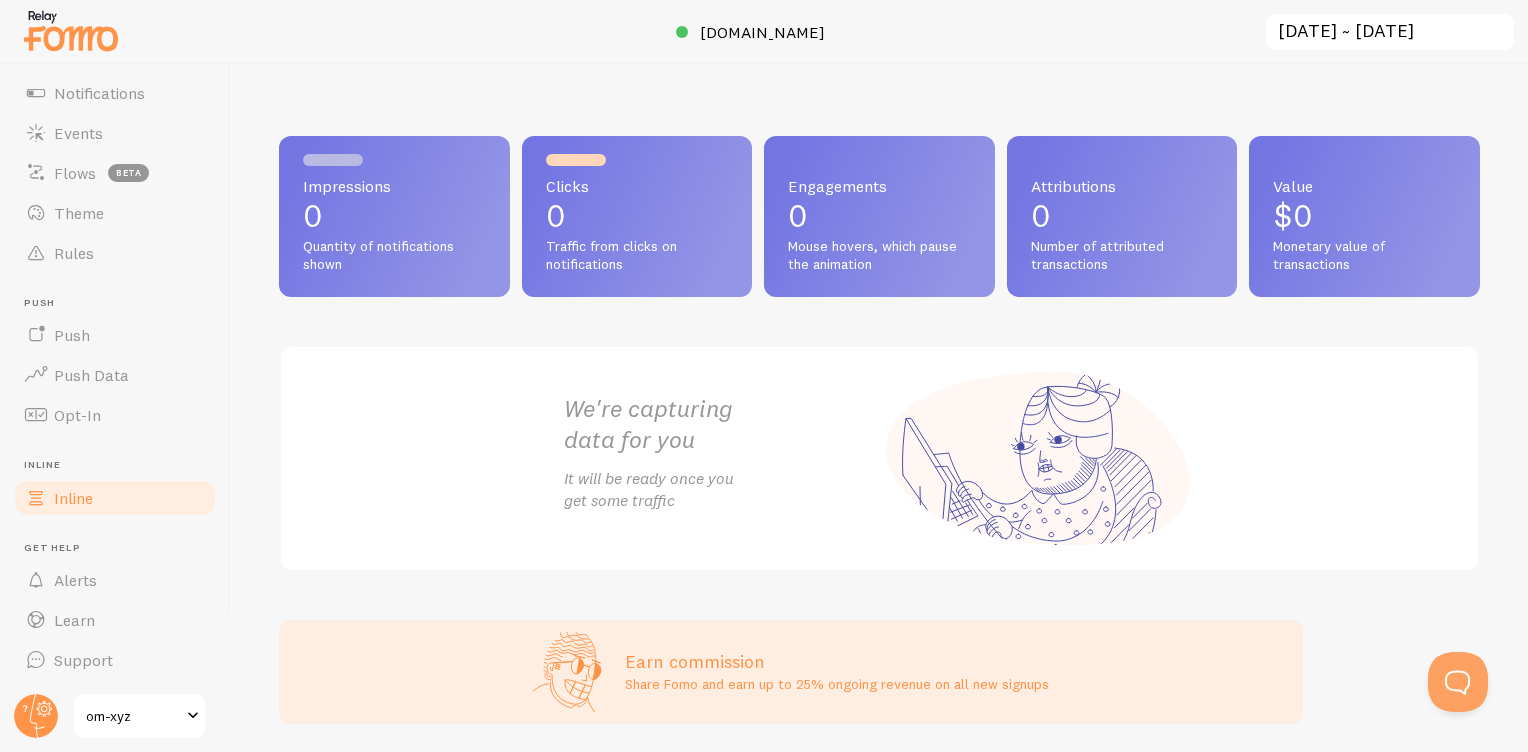 scroll, scrollTop: 0, scrollLeft: 0, axis: both 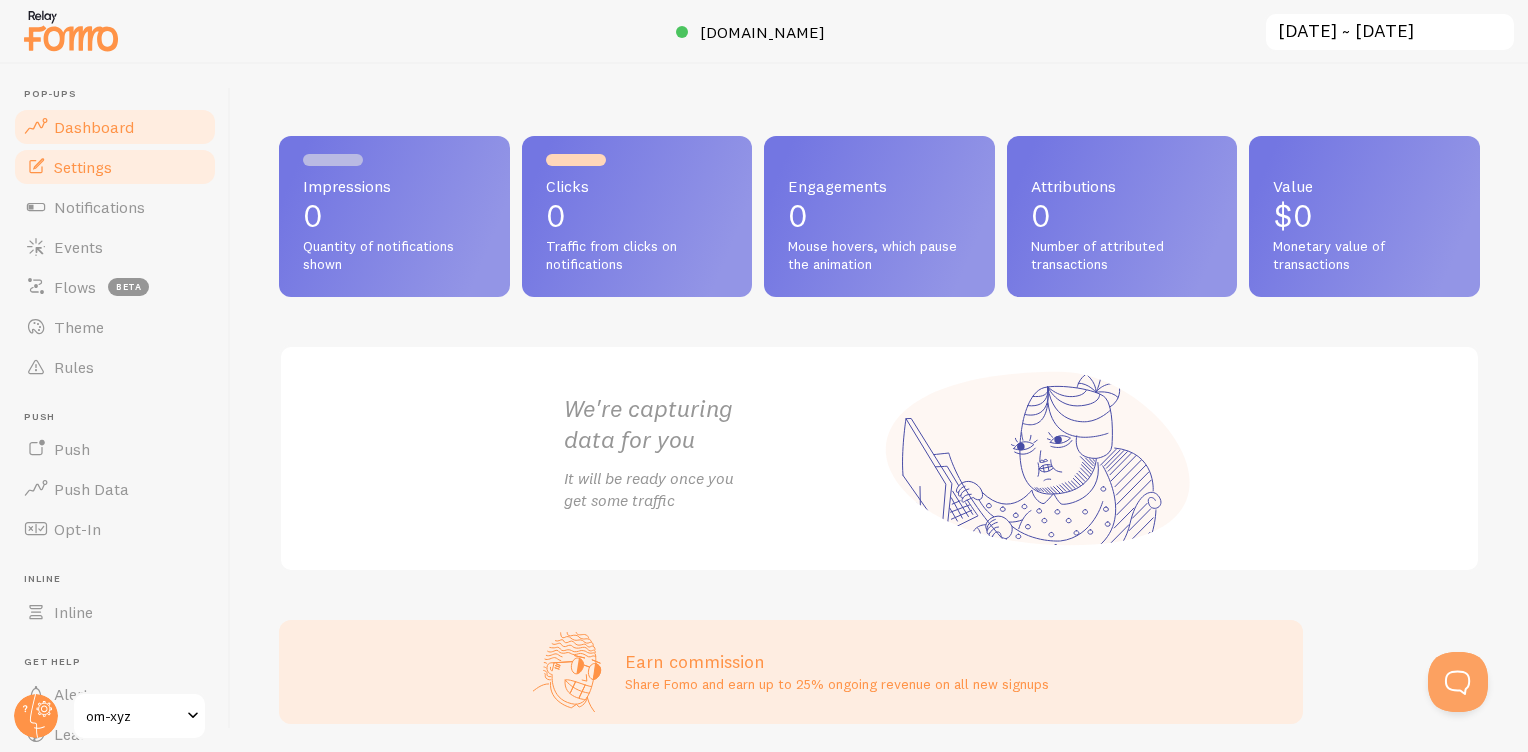 click on "Settings" at bounding box center [115, 167] 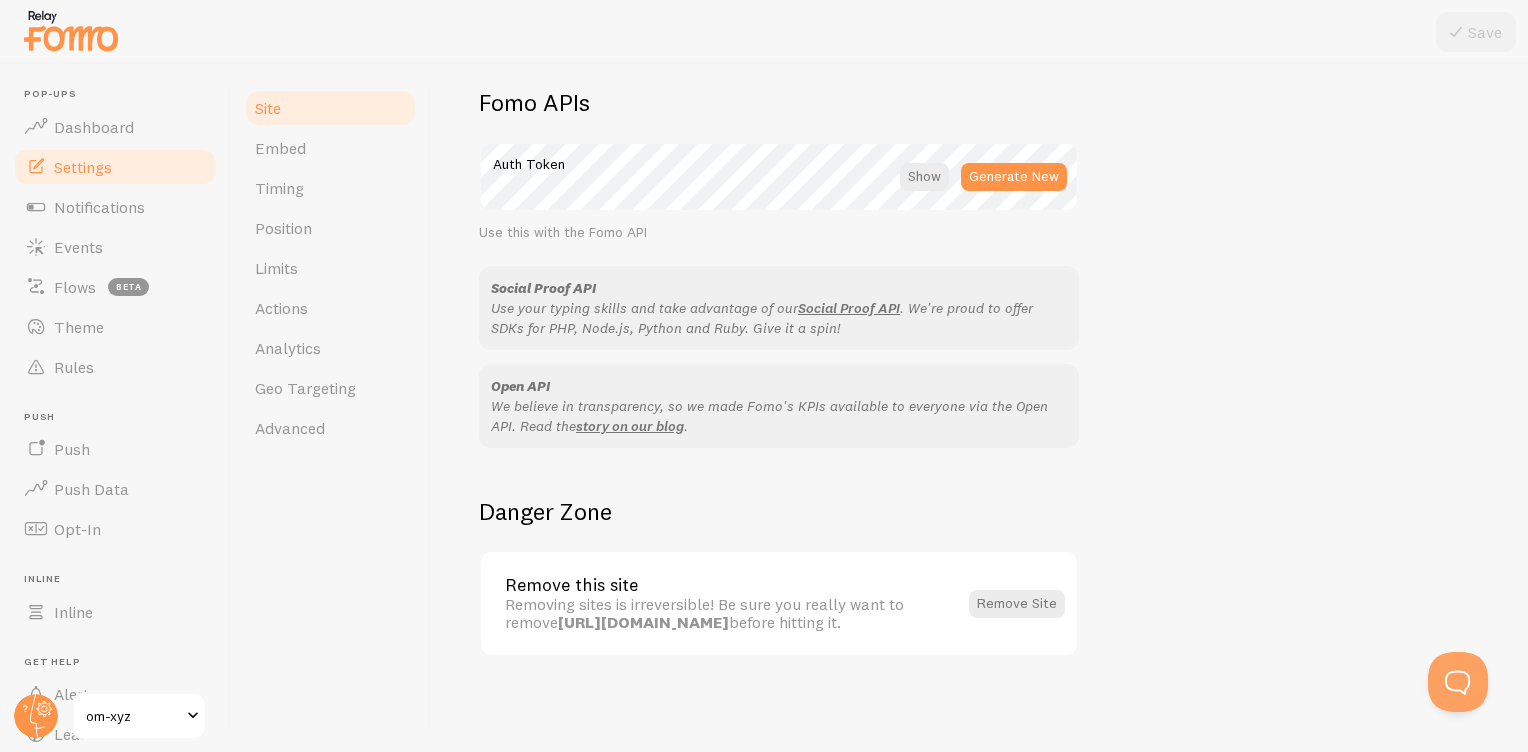 scroll, scrollTop: 1136, scrollLeft: 0, axis: vertical 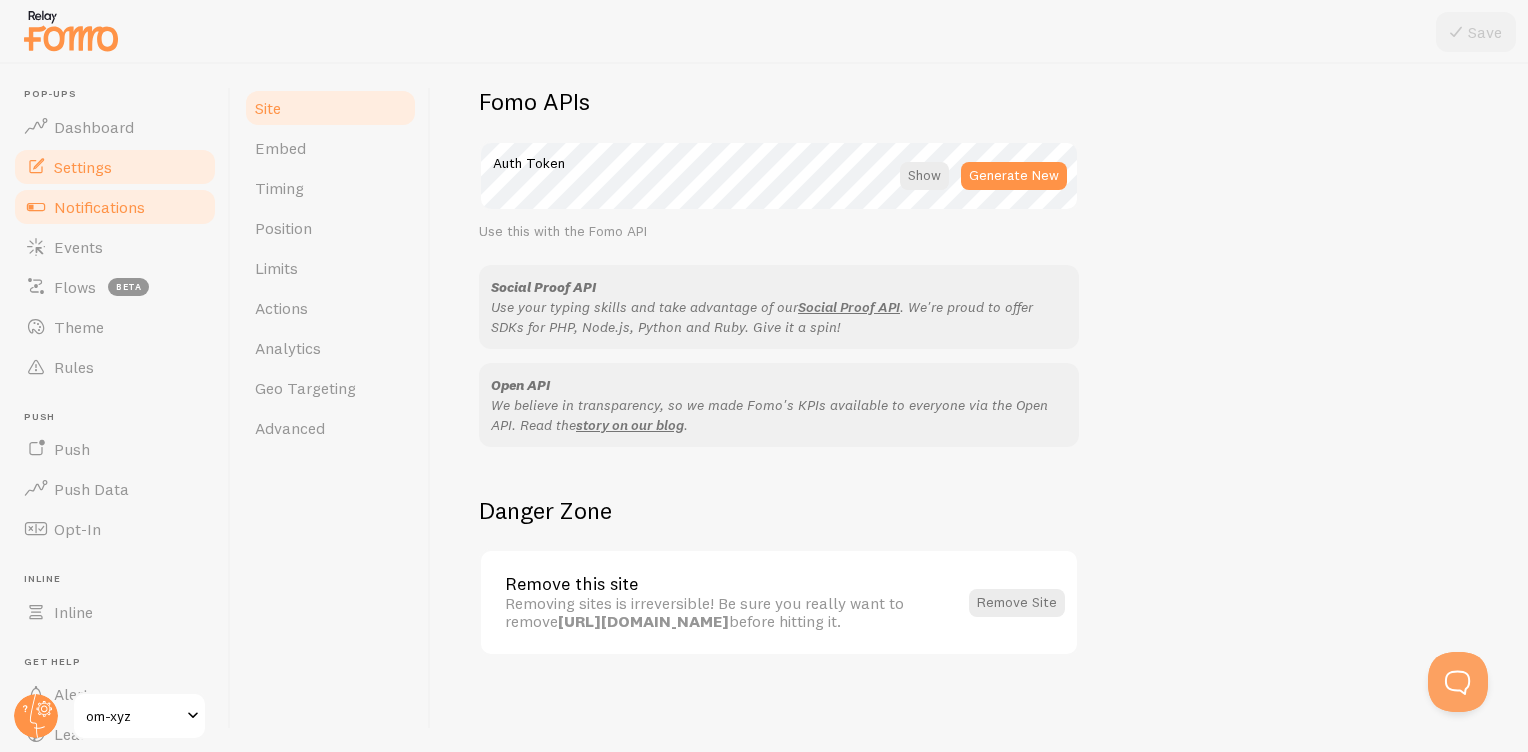 click on "Notifications" at bounding box center [115, 207] 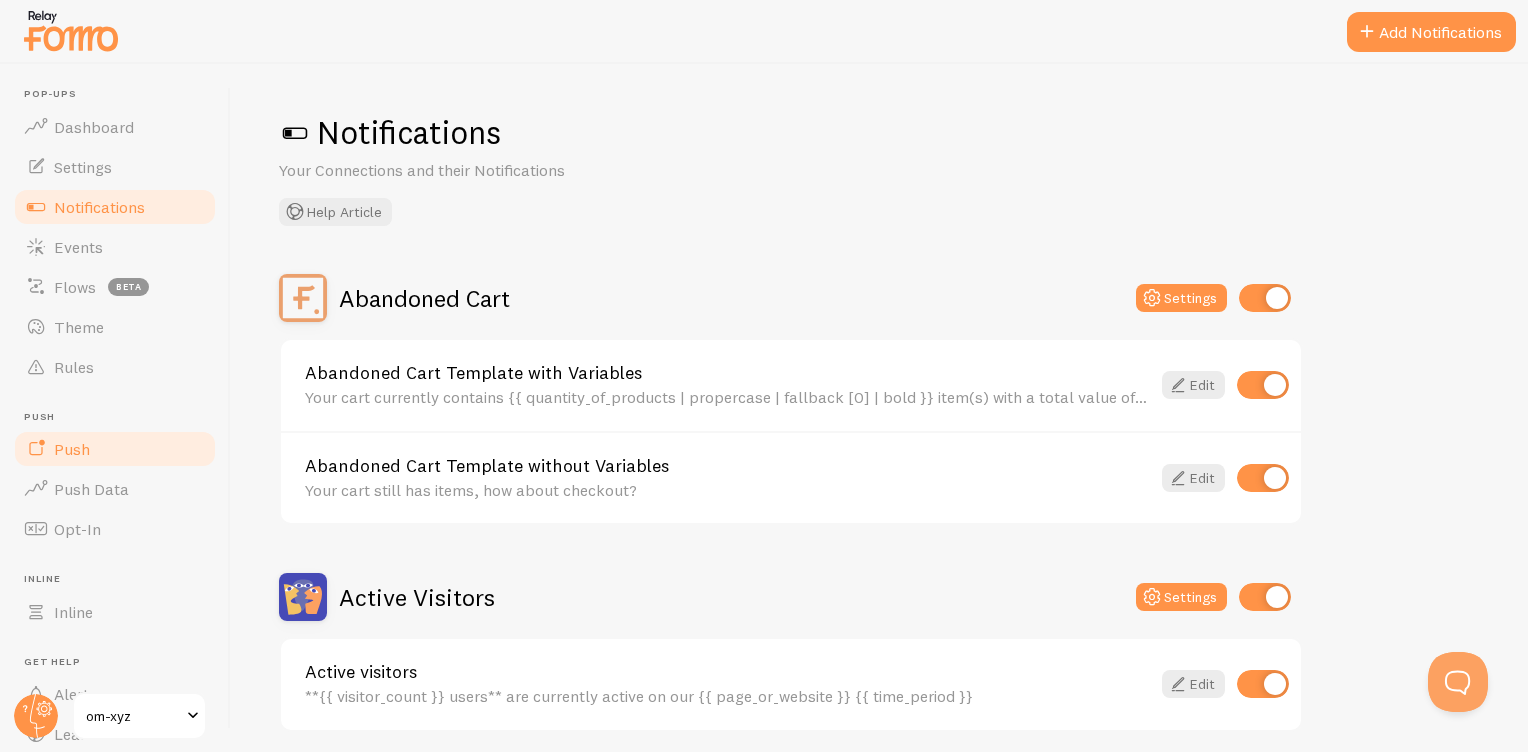 click on "Push" at bounding box center (72, 449) 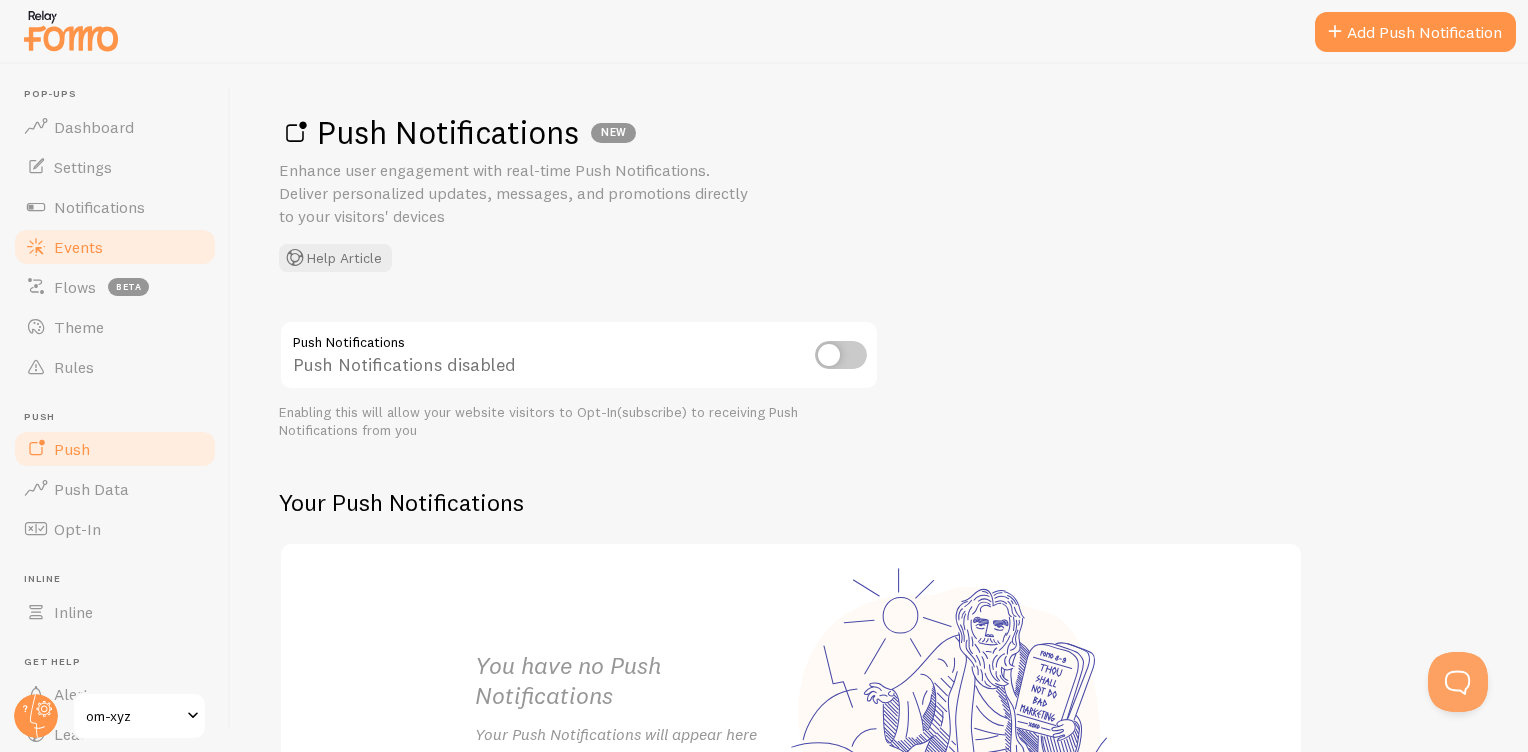 click on "Events" at bounding box center [115, 247] 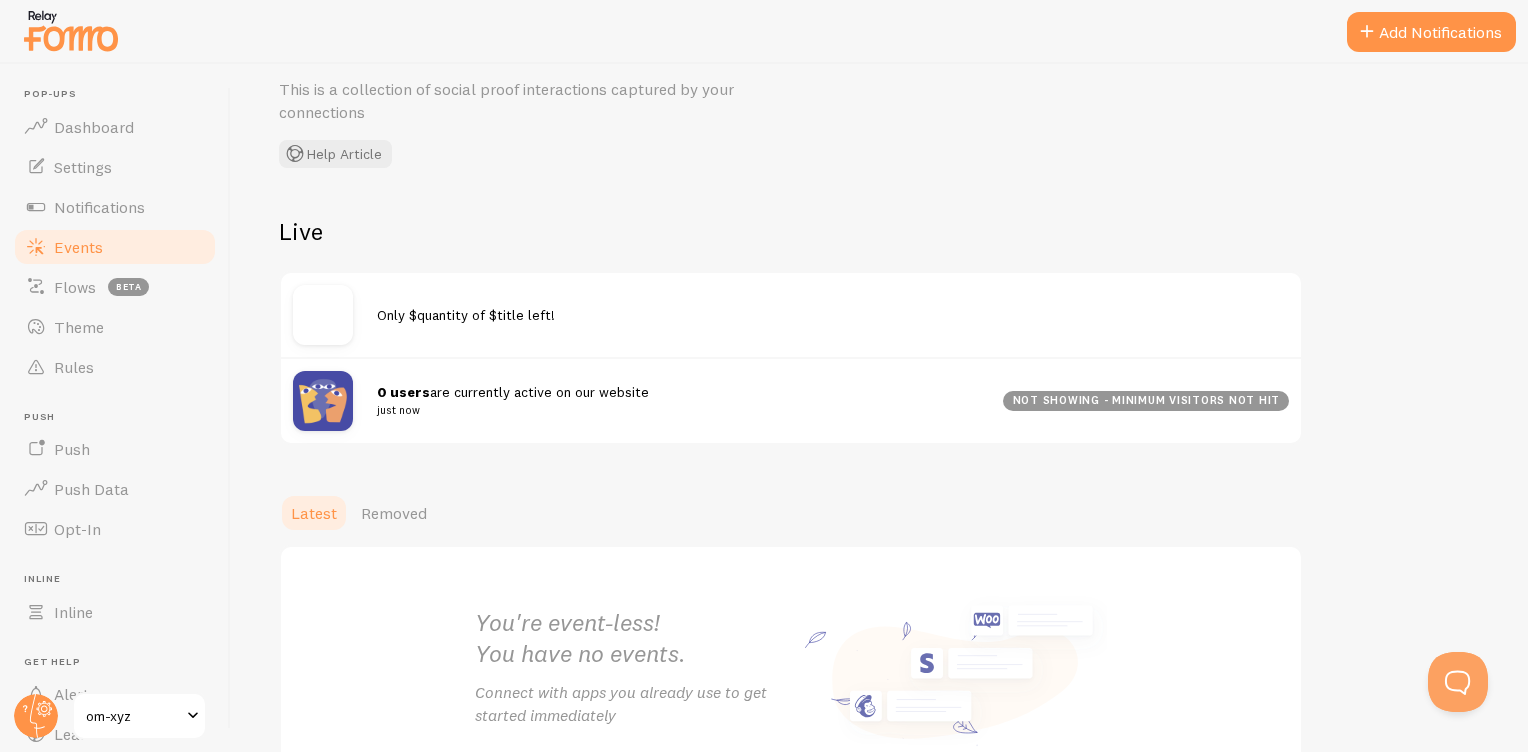scroll, scrollTop: 226, scrollLeft: 0, axis: vertical 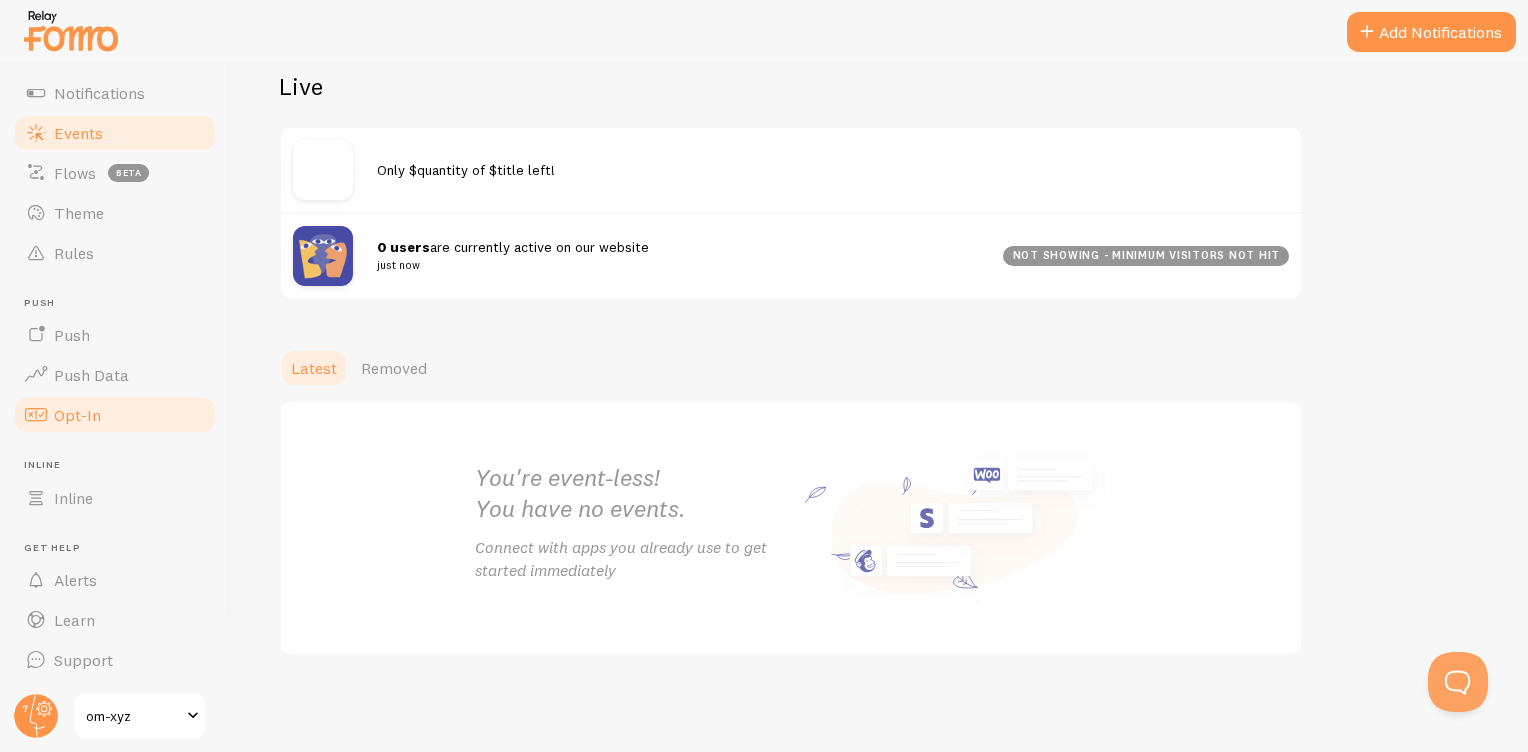 click on "Opt-In" at bounding box center [77, 415] 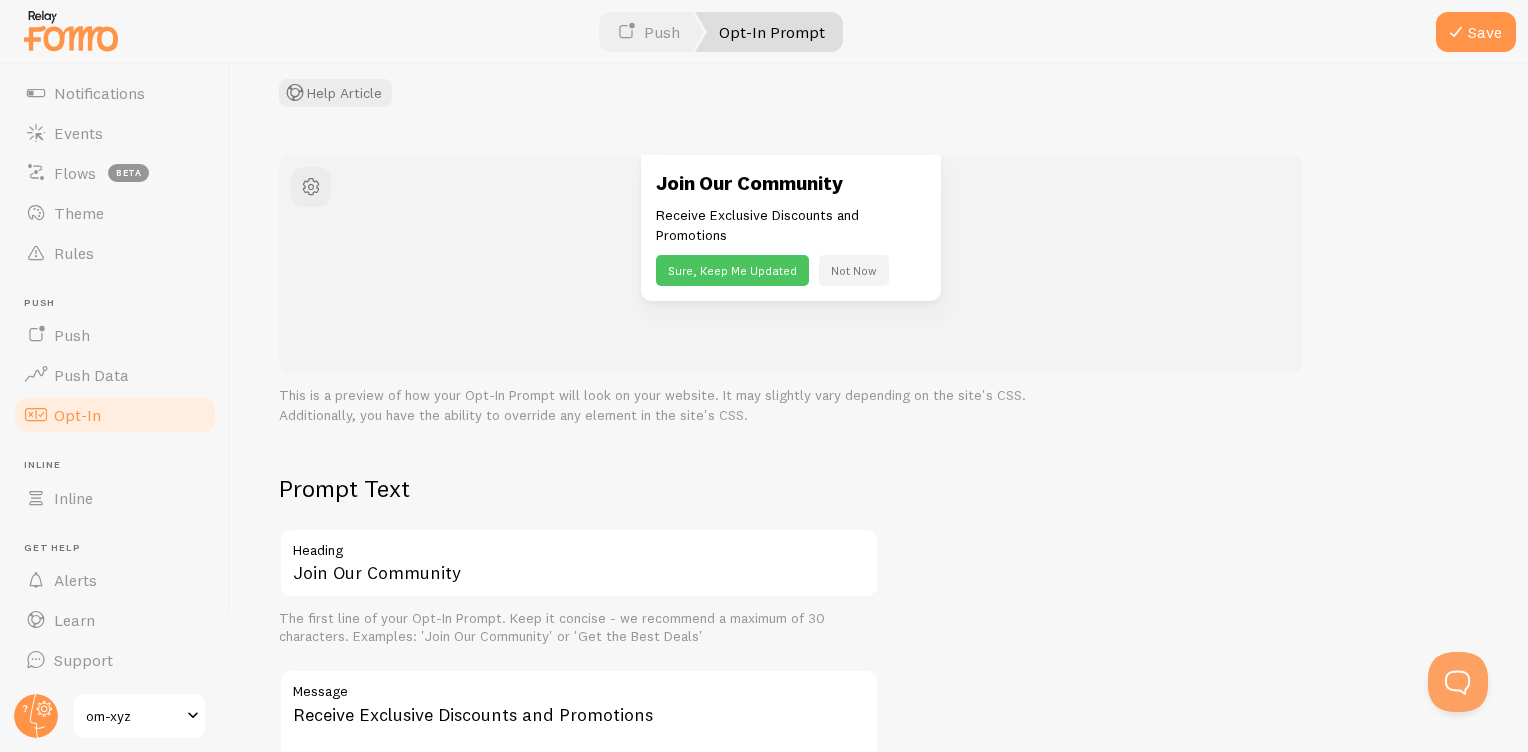 scroll, scrollTop: 0, scrollLeft: 0, axis: both 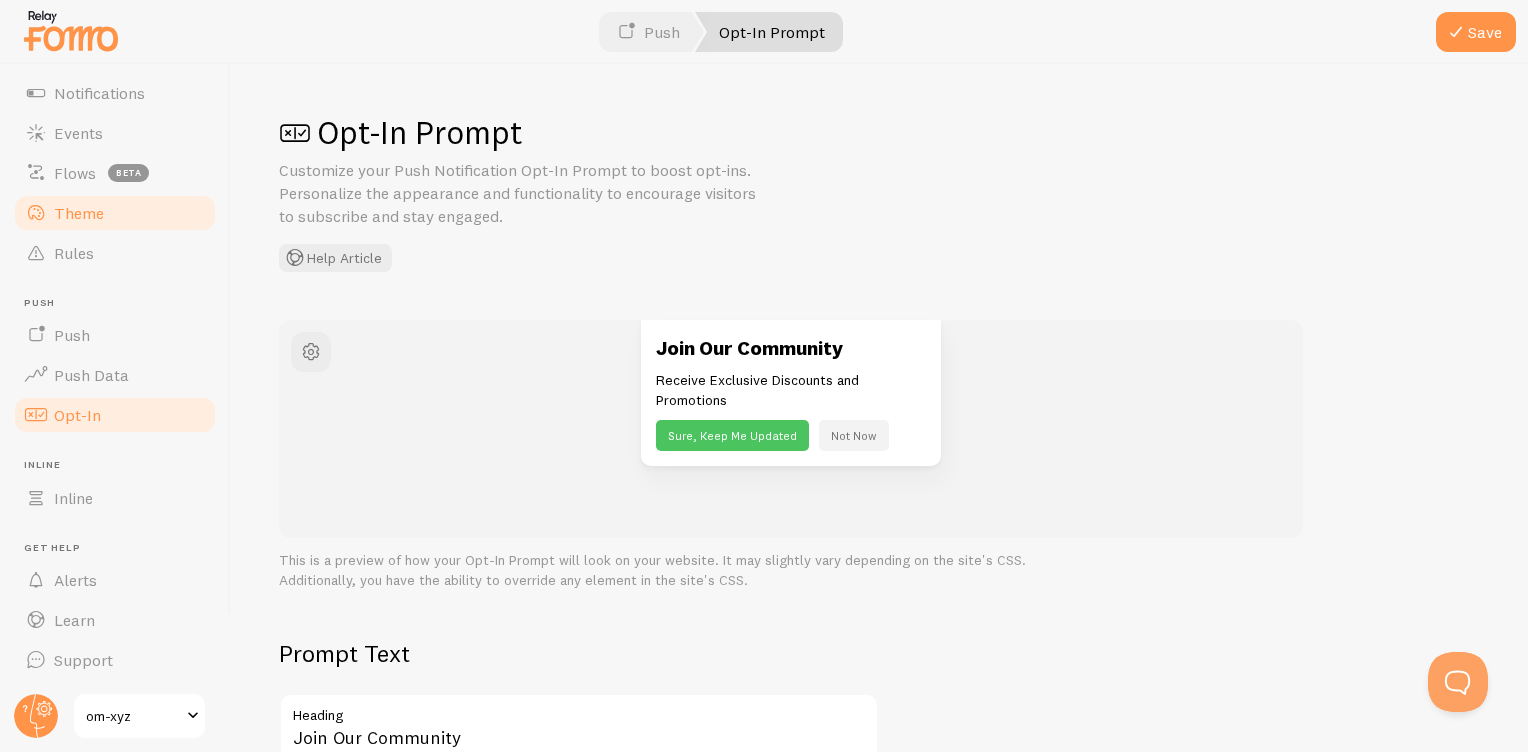 click at bounding box center [36, 213] 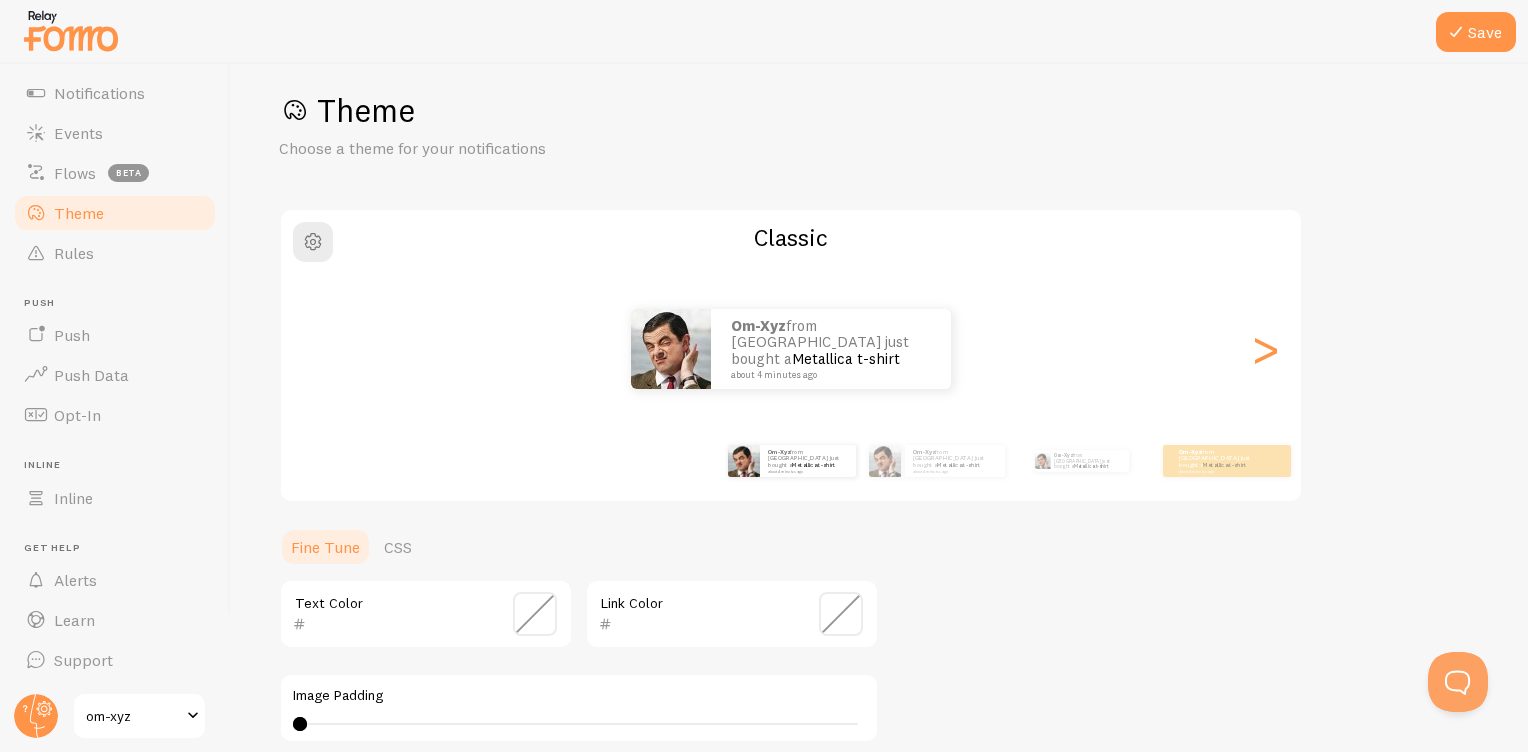 scroll, scrollTop: 0, scrollLeft: 0, axis: both 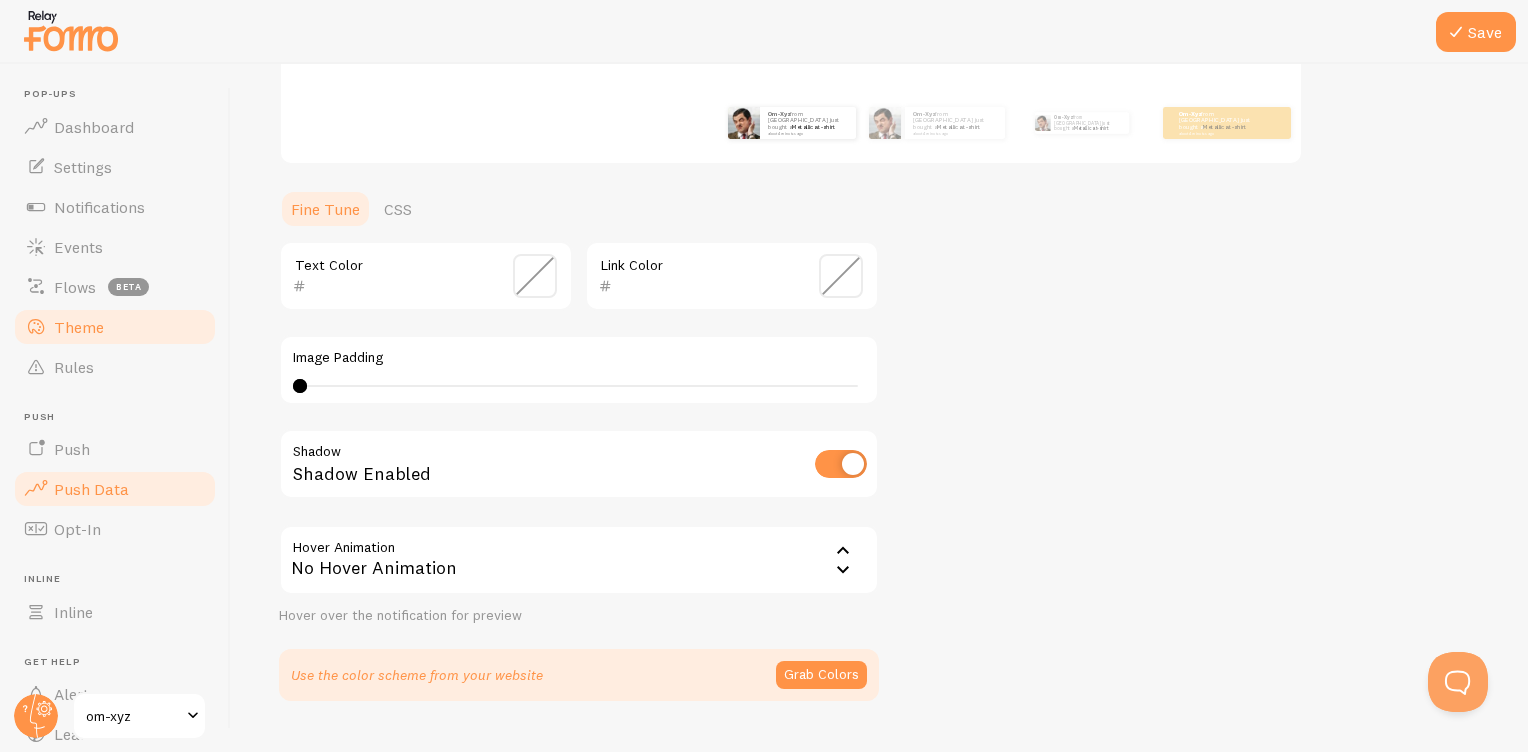 click on "Push Data" at bounding box center [91, 489] 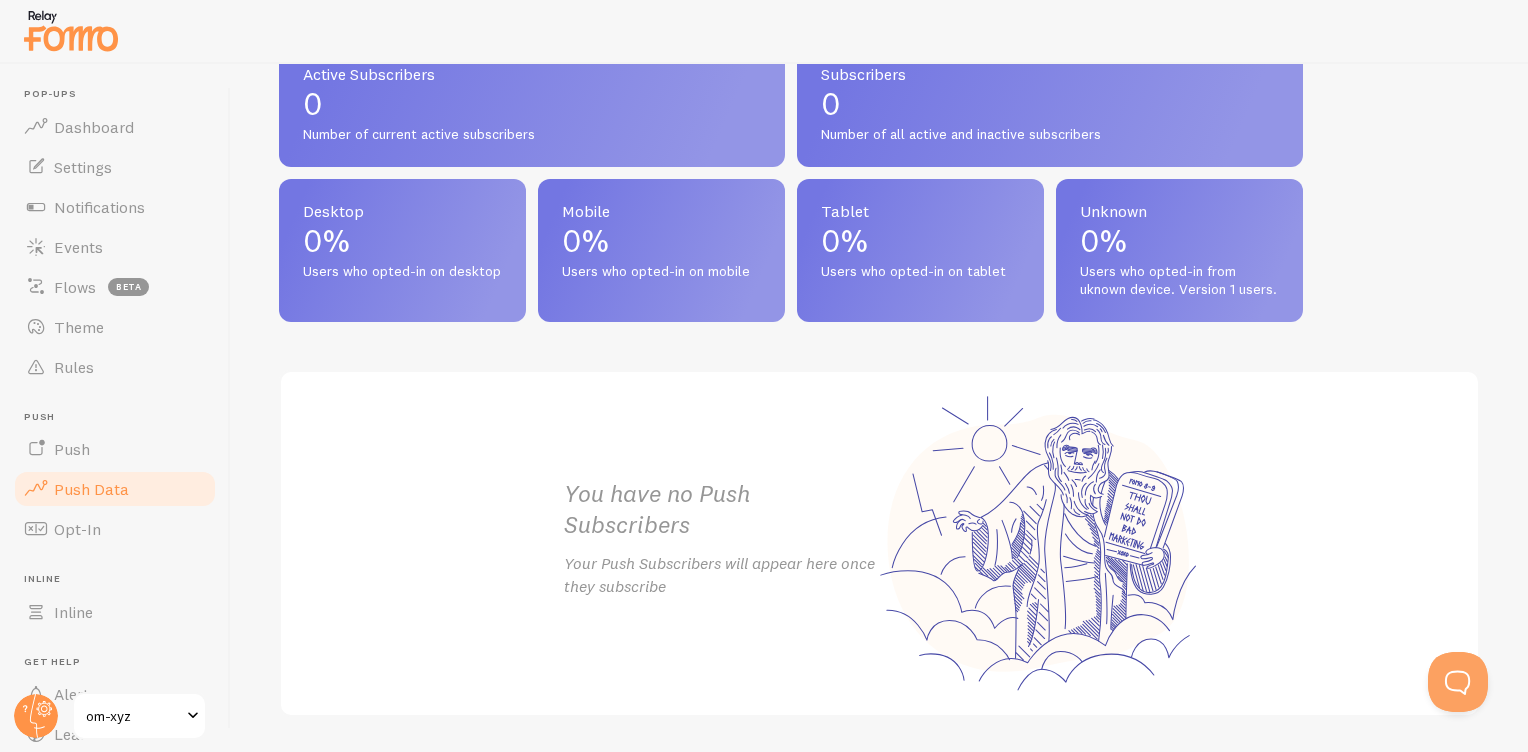 scroll, scrollTop: 956, scrollLeft: 0, axis: vertical 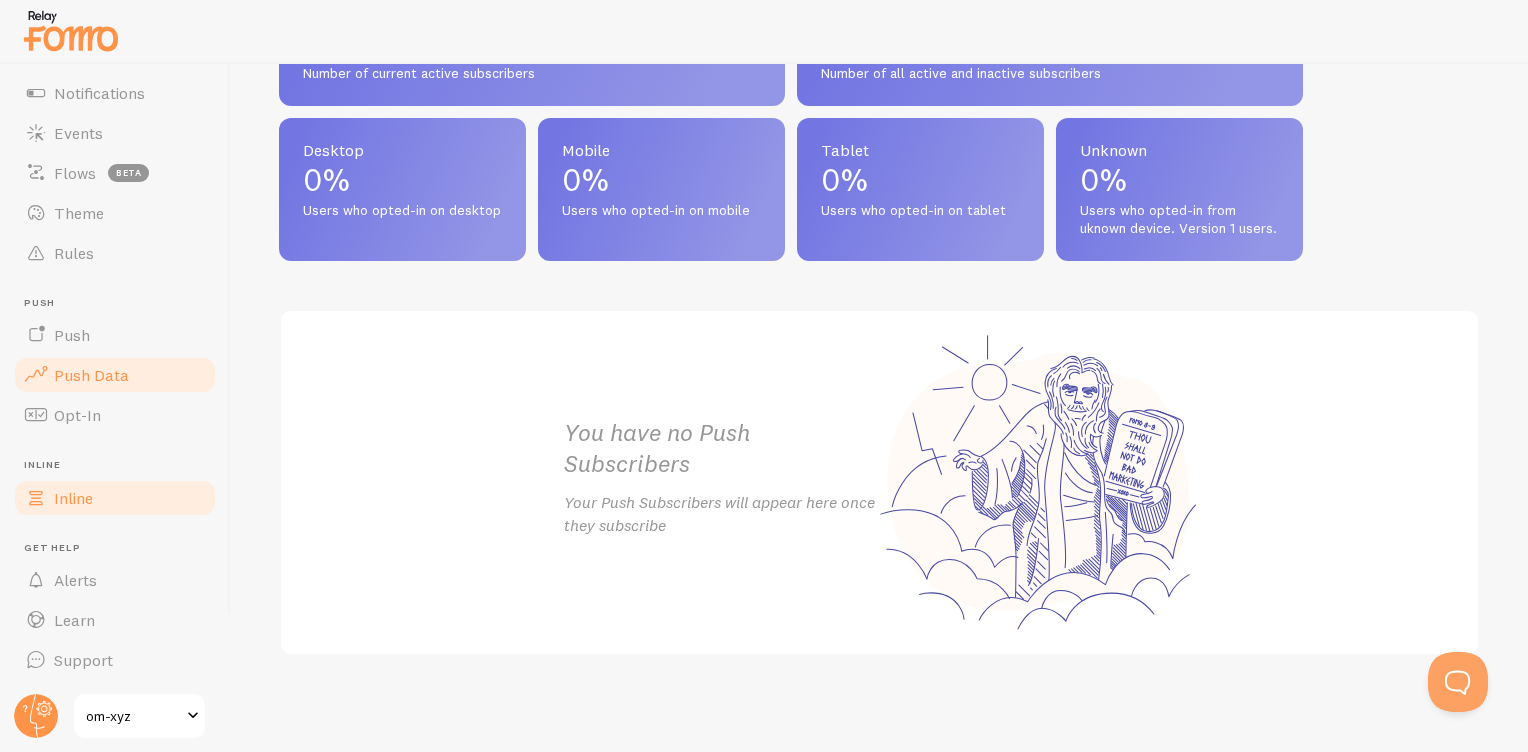 click on "Inline" at bounding box center (115, 498) 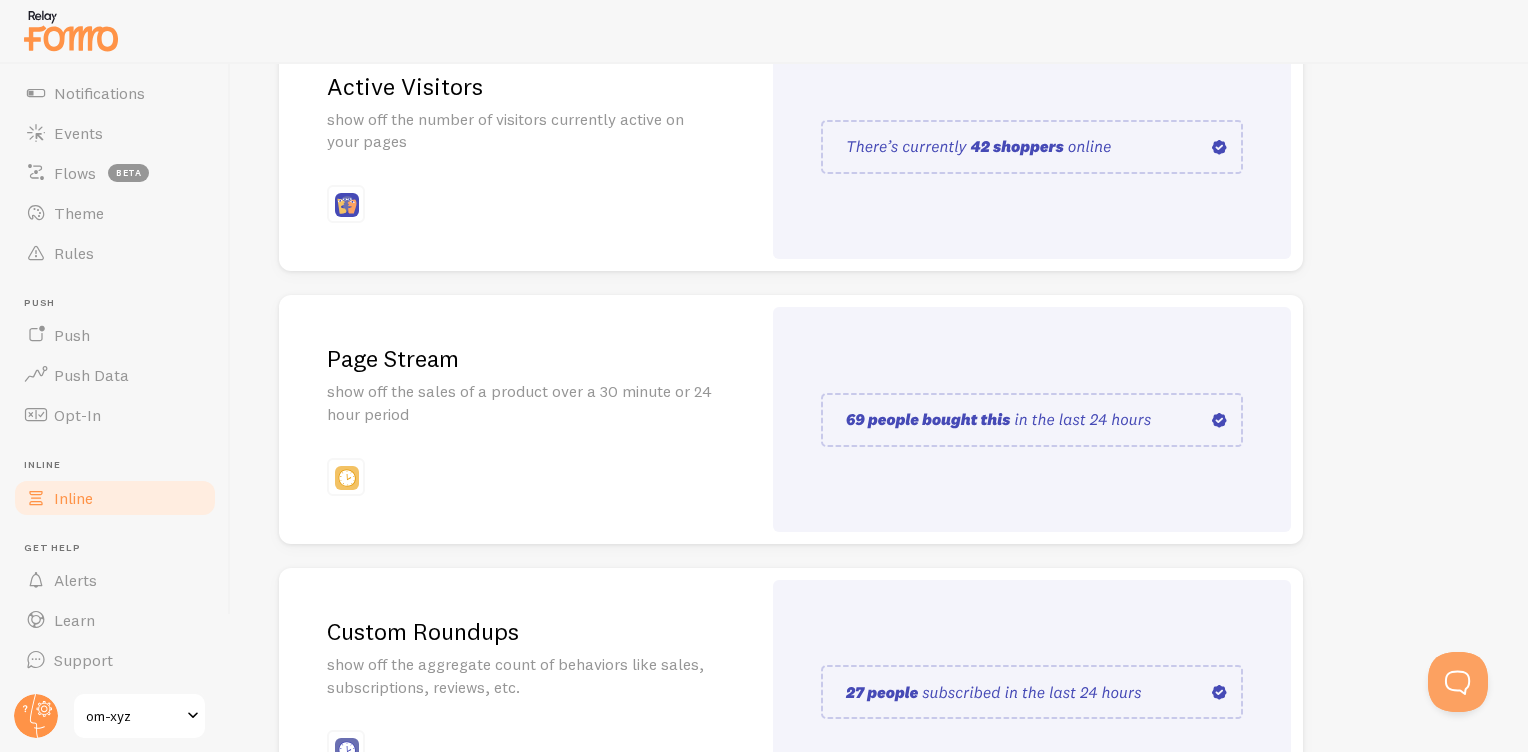 scroll, scrollTop: 360, scrollLeft: 0, axis: vertical 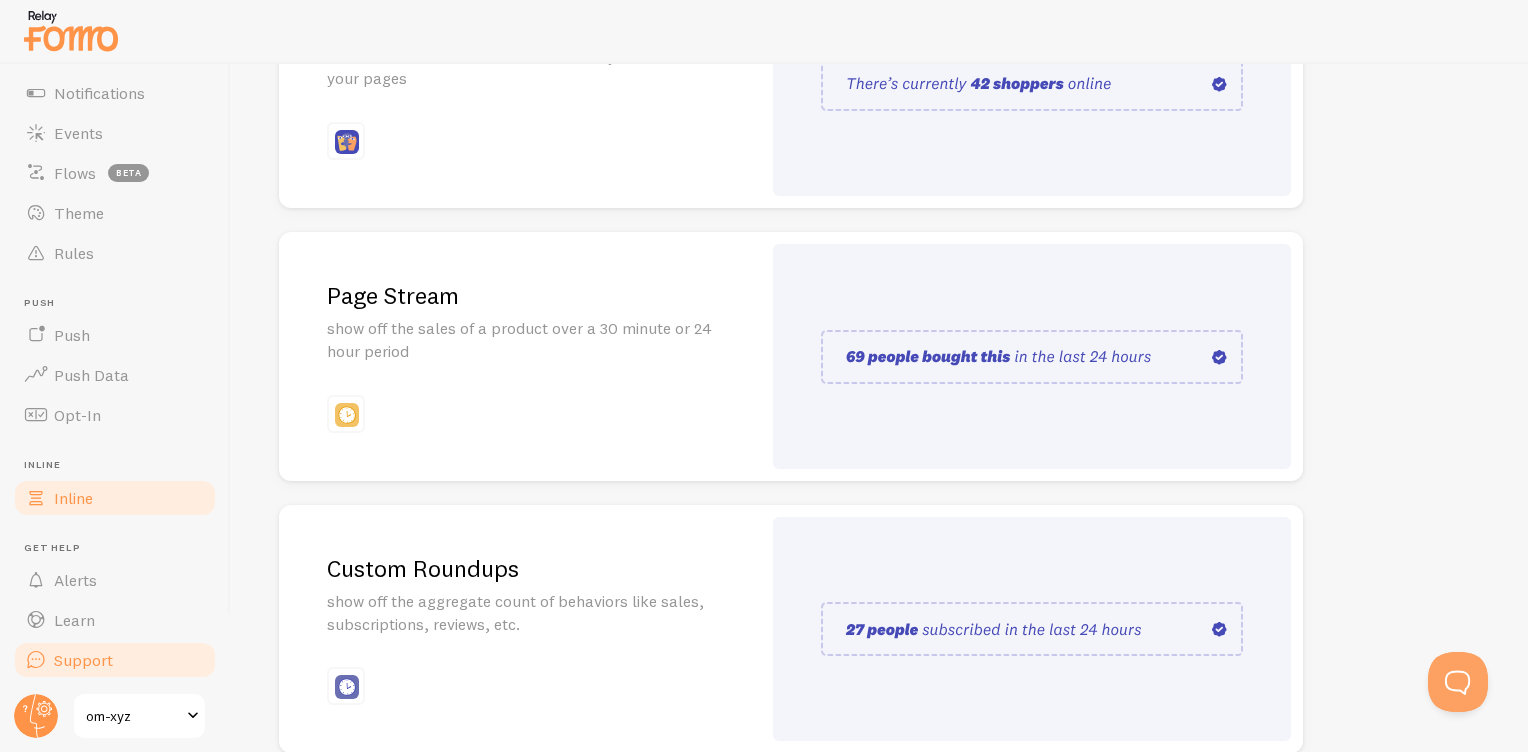 click on "Support" at bounding box center [83, 660] 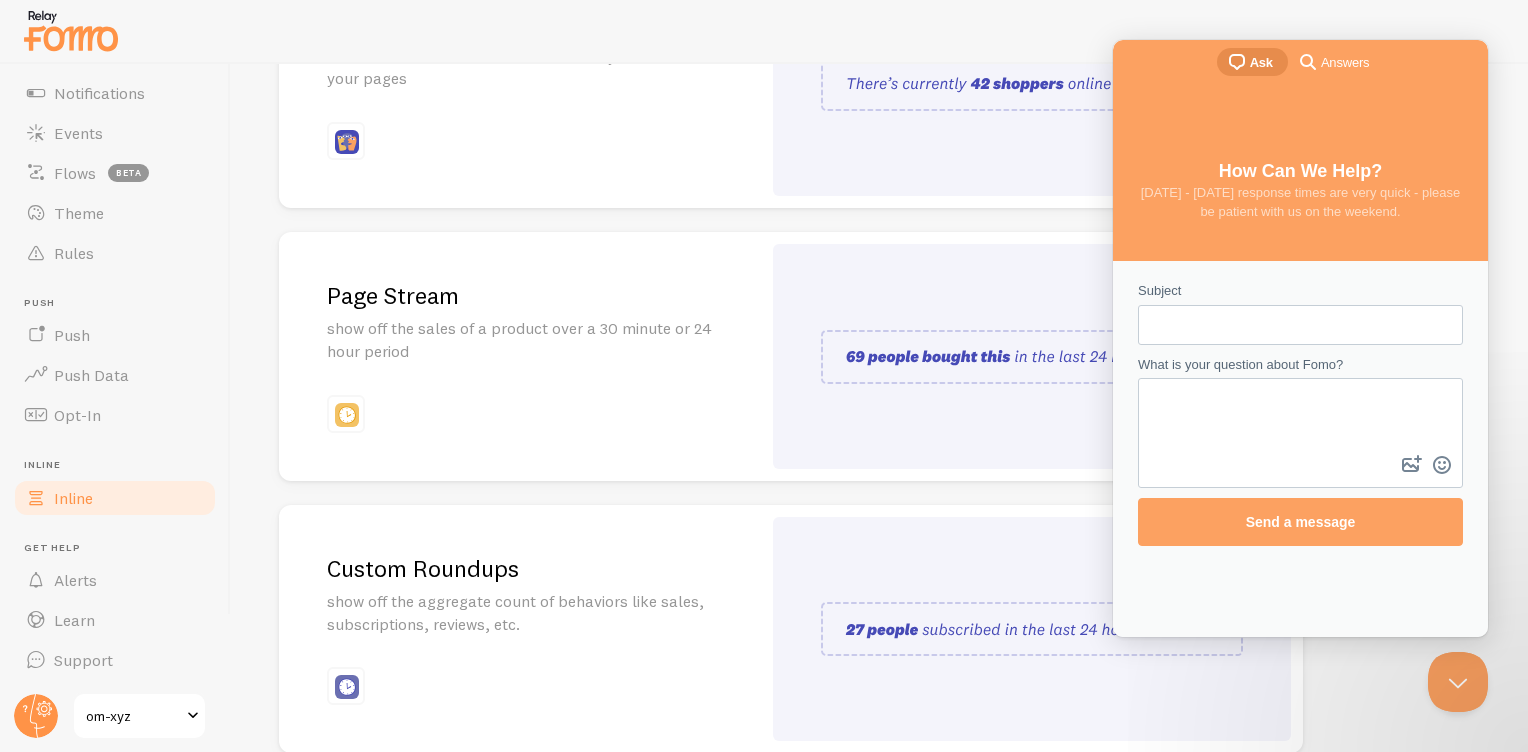 scroll, scrollTop: 0, scrollLeft: 0, axis: both 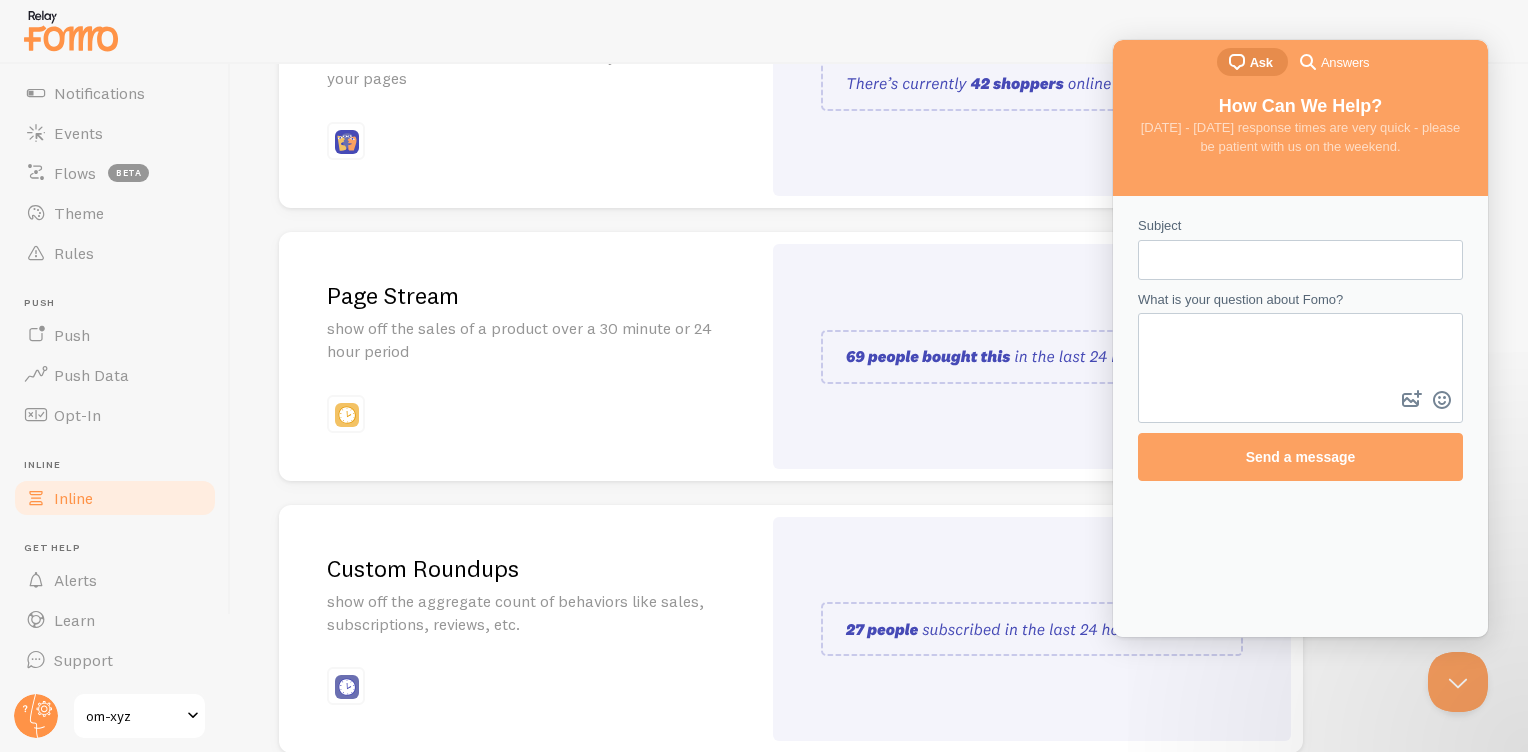 click on "Subject" at bounding box center (1300, 260) 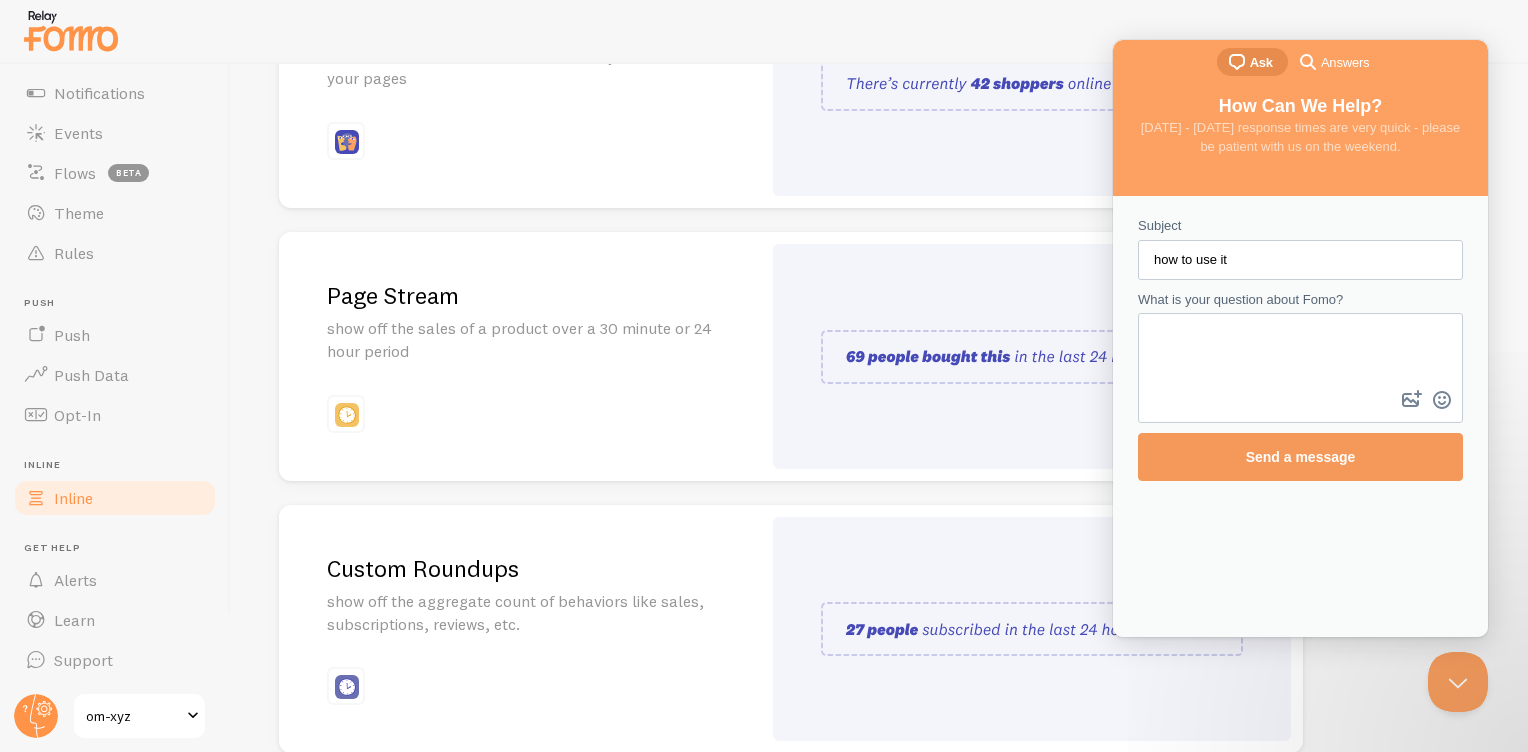 type on "how to use it" 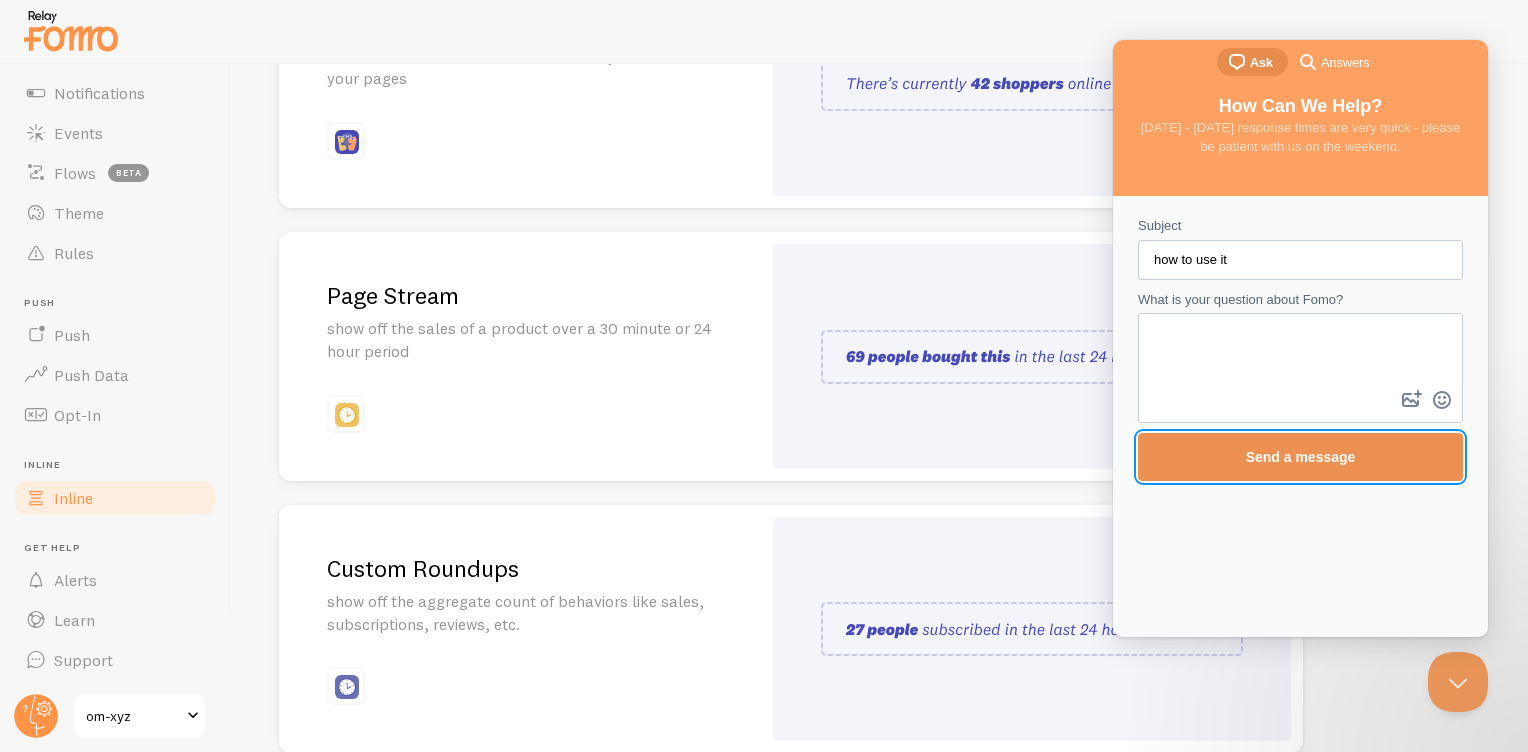 click on "Send a message" at bounding box center [1301, 457] 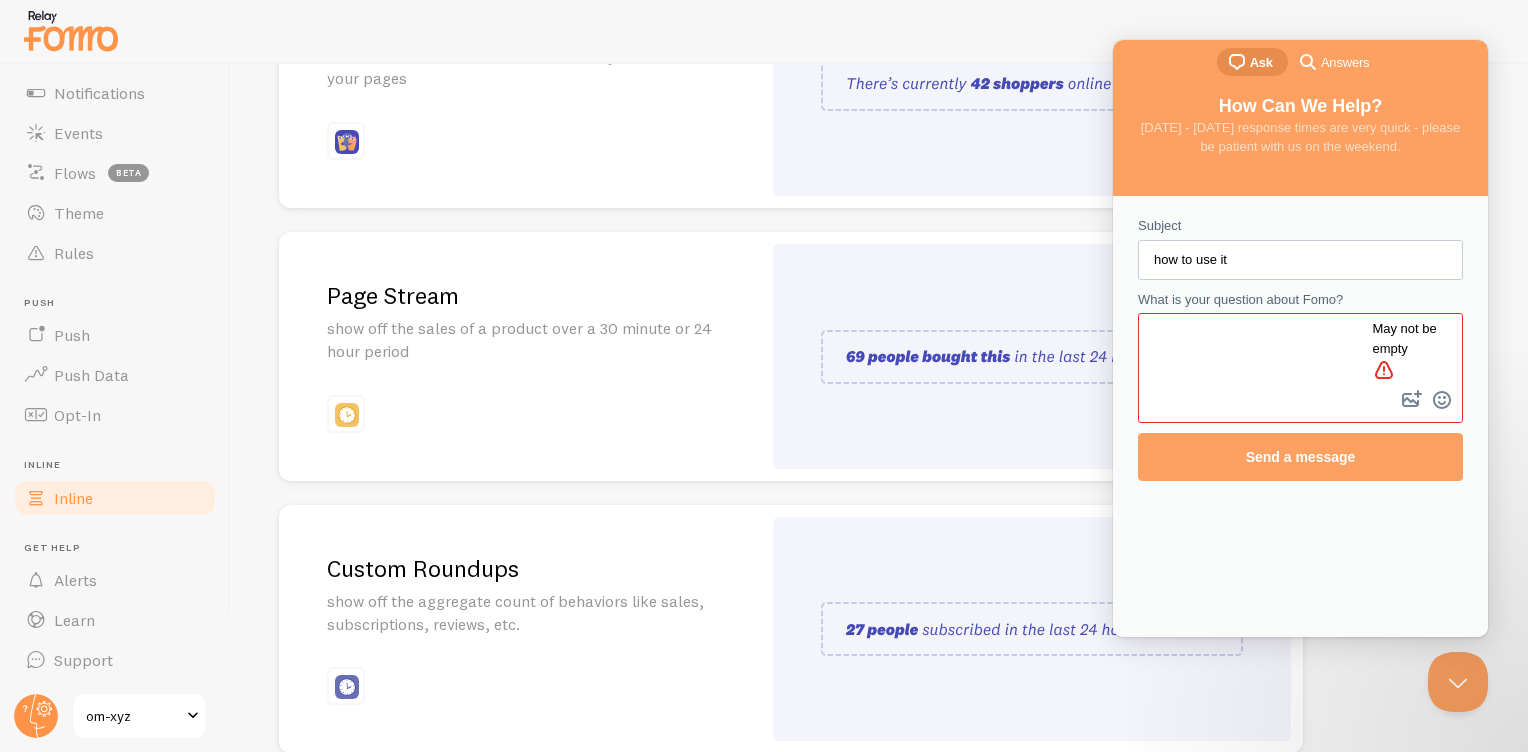click on "What is your question about Fomo?" at bounding box center (1273, 350) 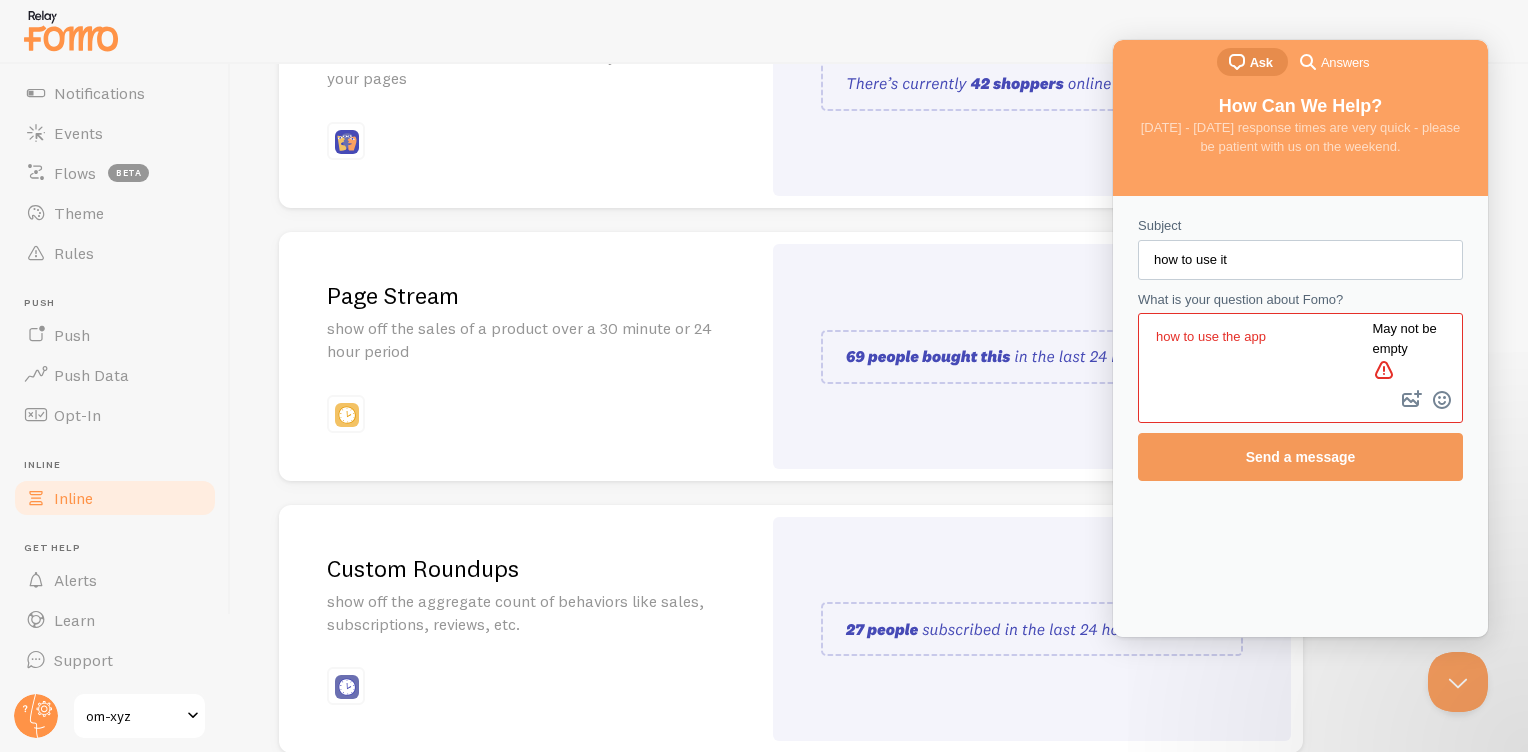 type on "how to use the app" 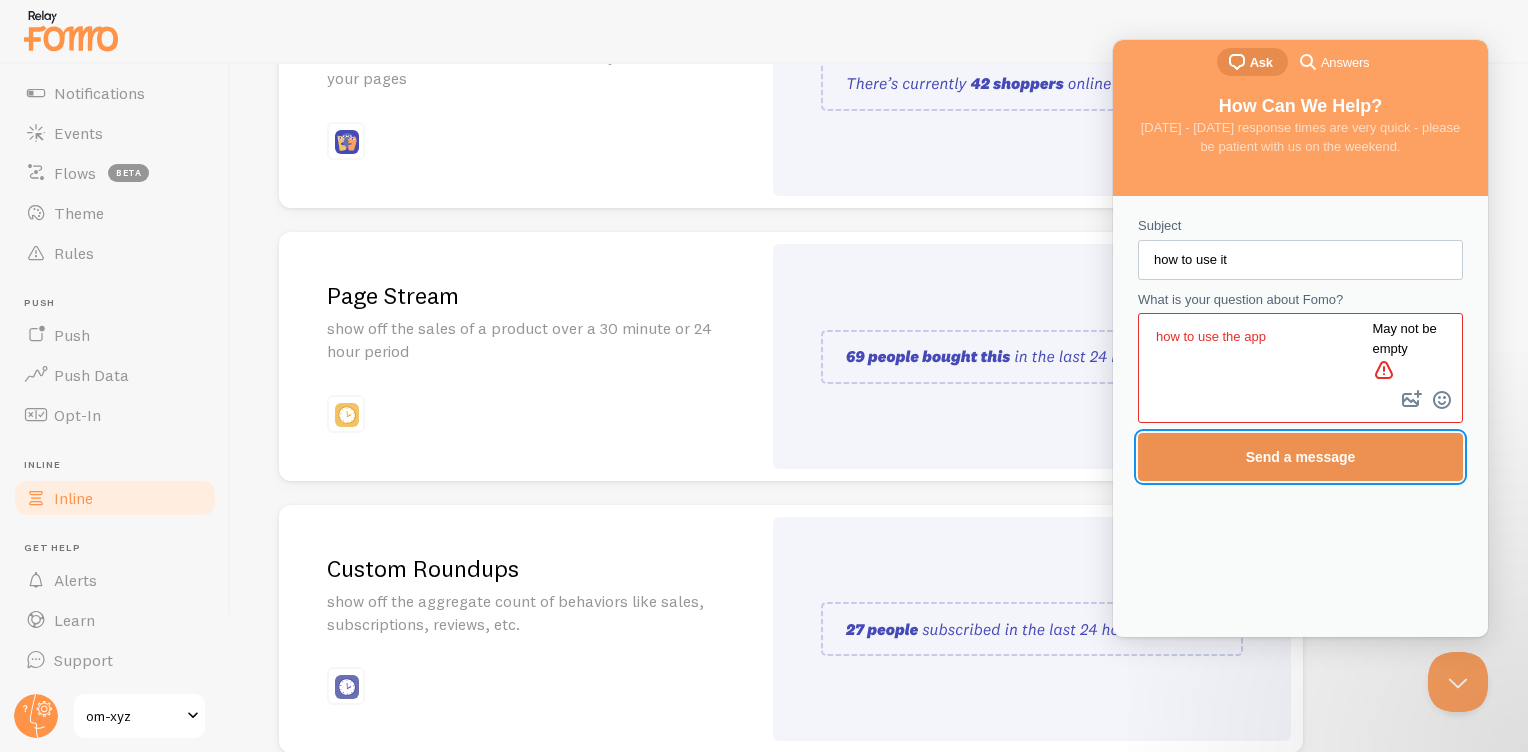 click on "Send a message" at bounding box center [1301, 457] 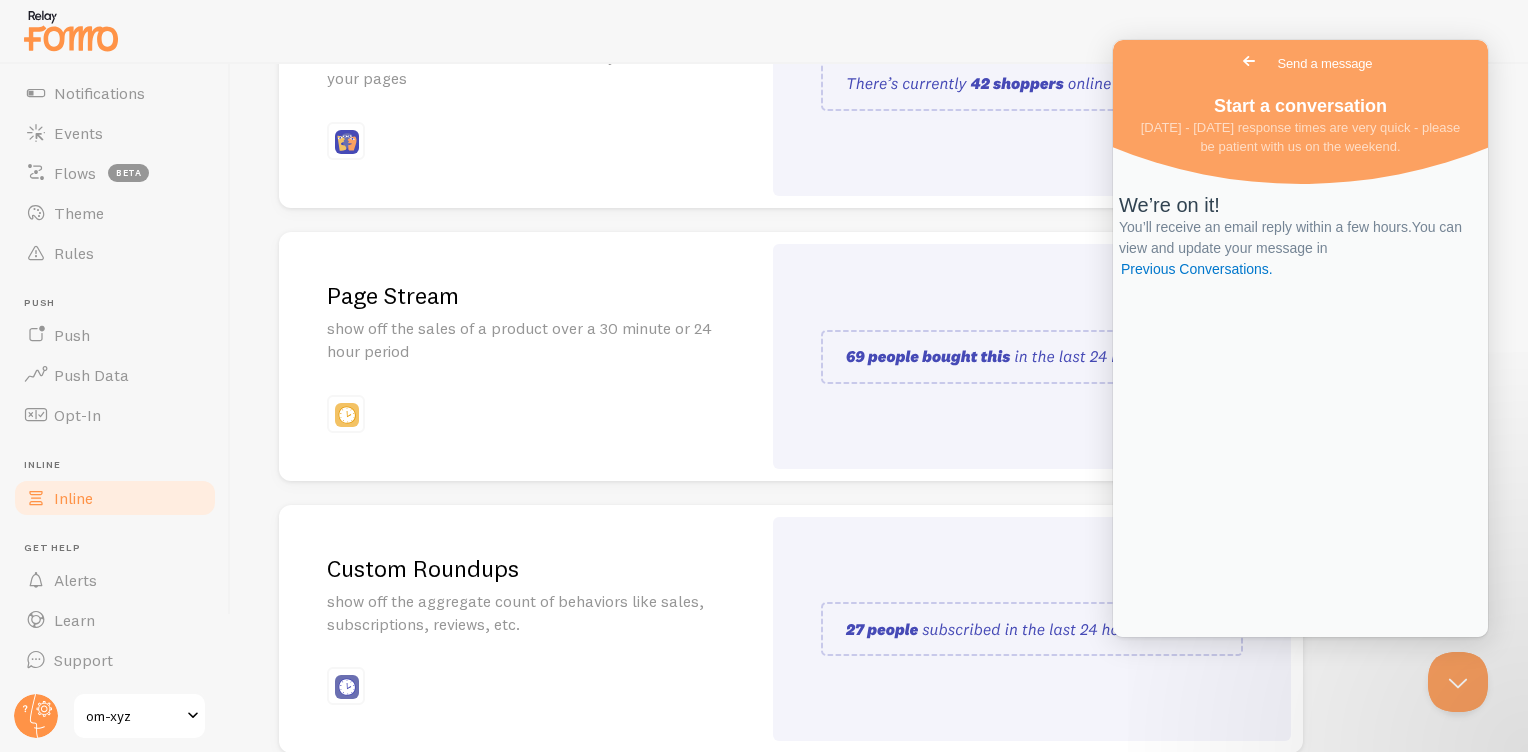click at bounding box center (193, 716) 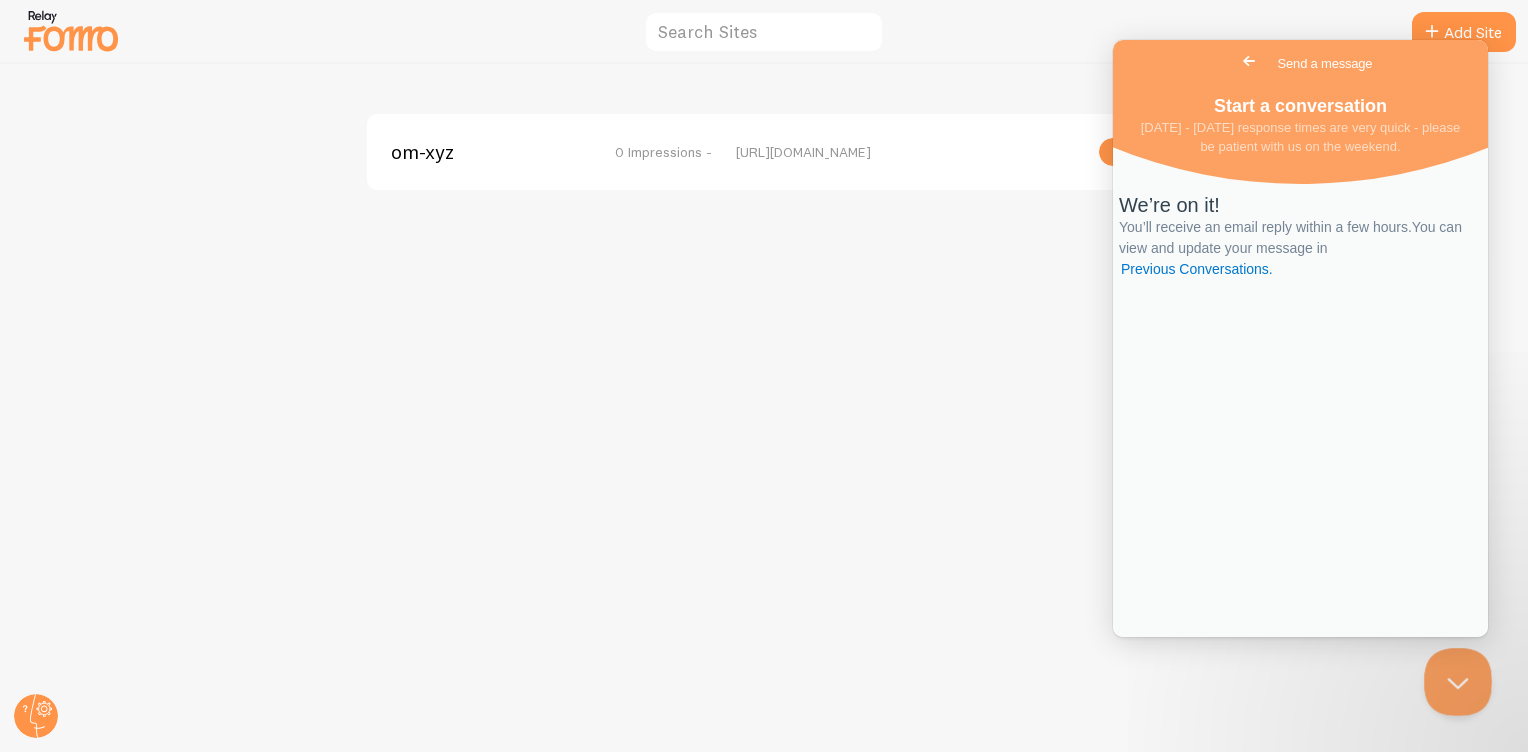 drag, startPoint x: 1454, startPoint y: 672, endPoint x: 2808, endPoint y: 1300, distance: 1492.5481 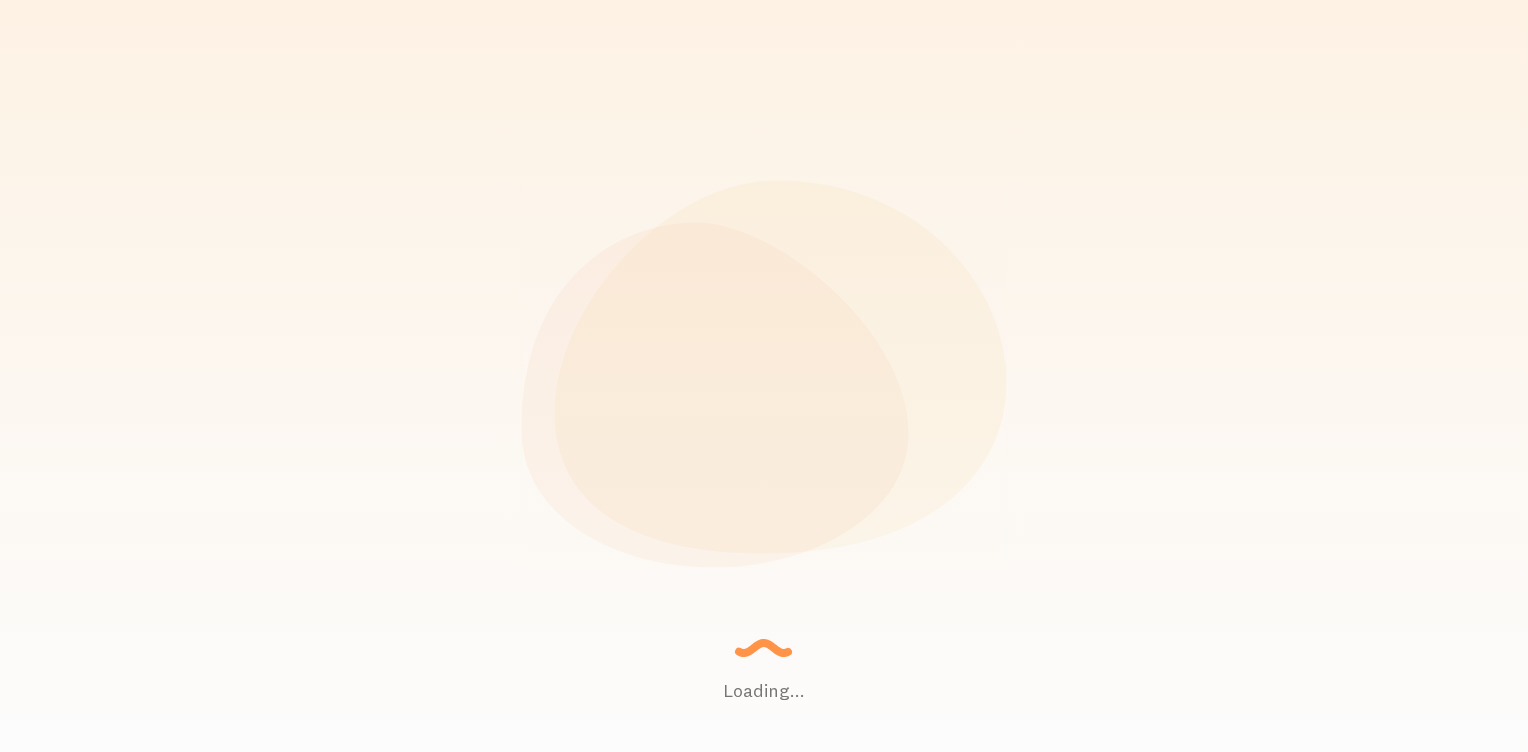 scroll, scrollTop: 0, scrollLeft: 0, axis: both 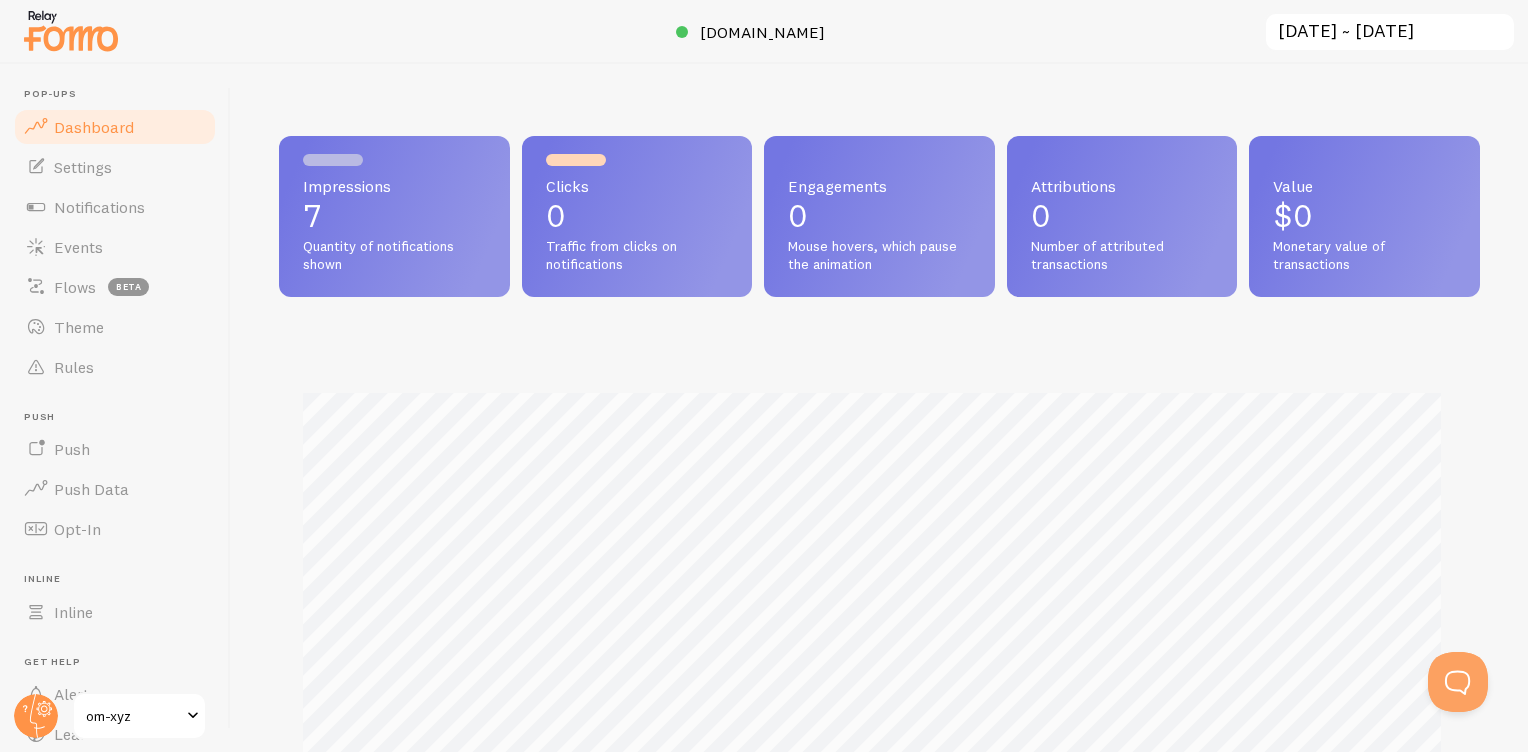 click on "[DATE] ~ [DATE]" at bounding box center (1390, 32) 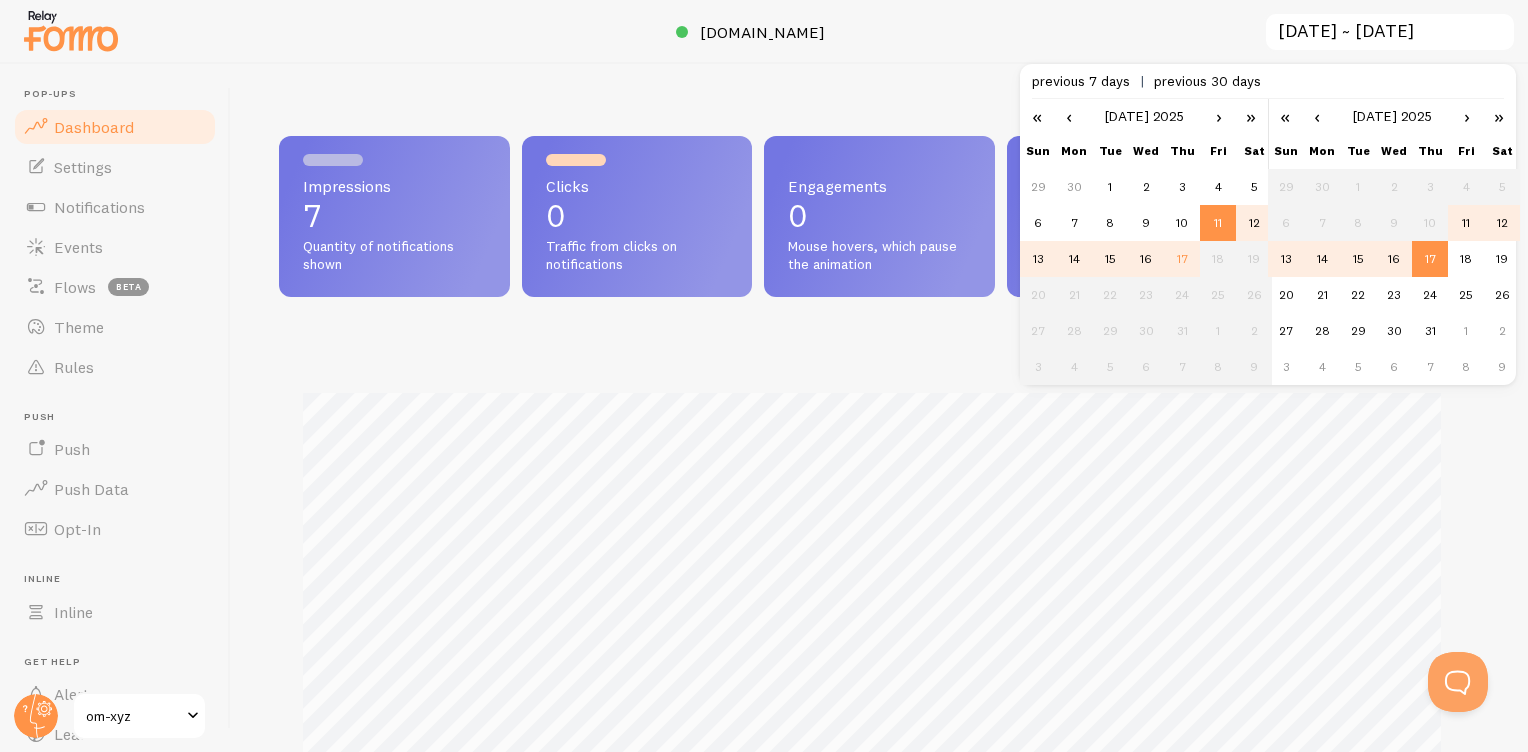 click on "Impressions
7
Quantity of notifications shown
Clicks
0
Traffic from clicks on notifications
Engagements
0
Mouse hovers, which pause the animation
Attributions
0
Number of attributed transactions
Value
$0   Monetary value of transactions       Impressions Clicks                 Earn commission
Share Fomo and earn up to 25% ongoing revenue on all new
signups" at bounding box center (879, 408) 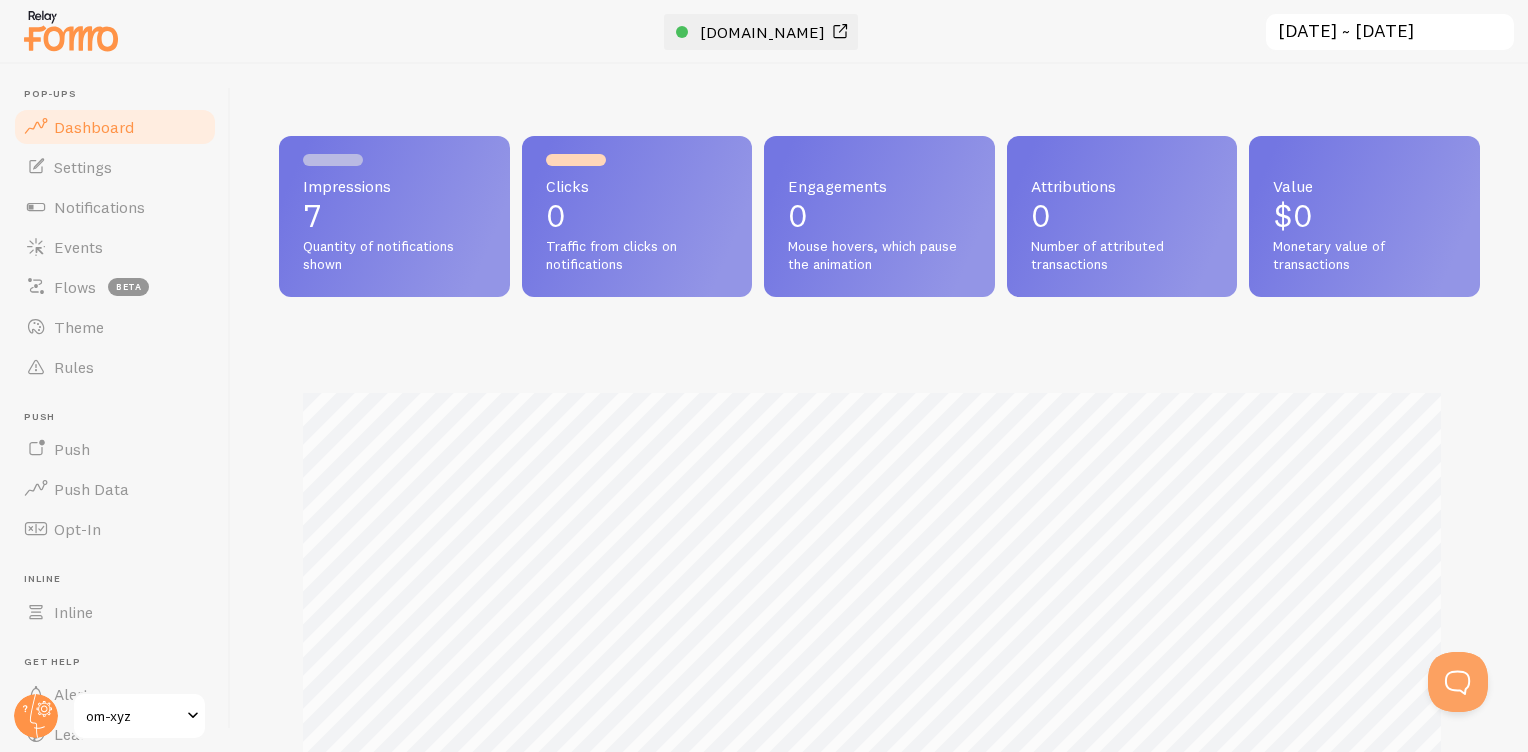 click on "[DOMAIN_NAME]" at bounding box center [762, 32] 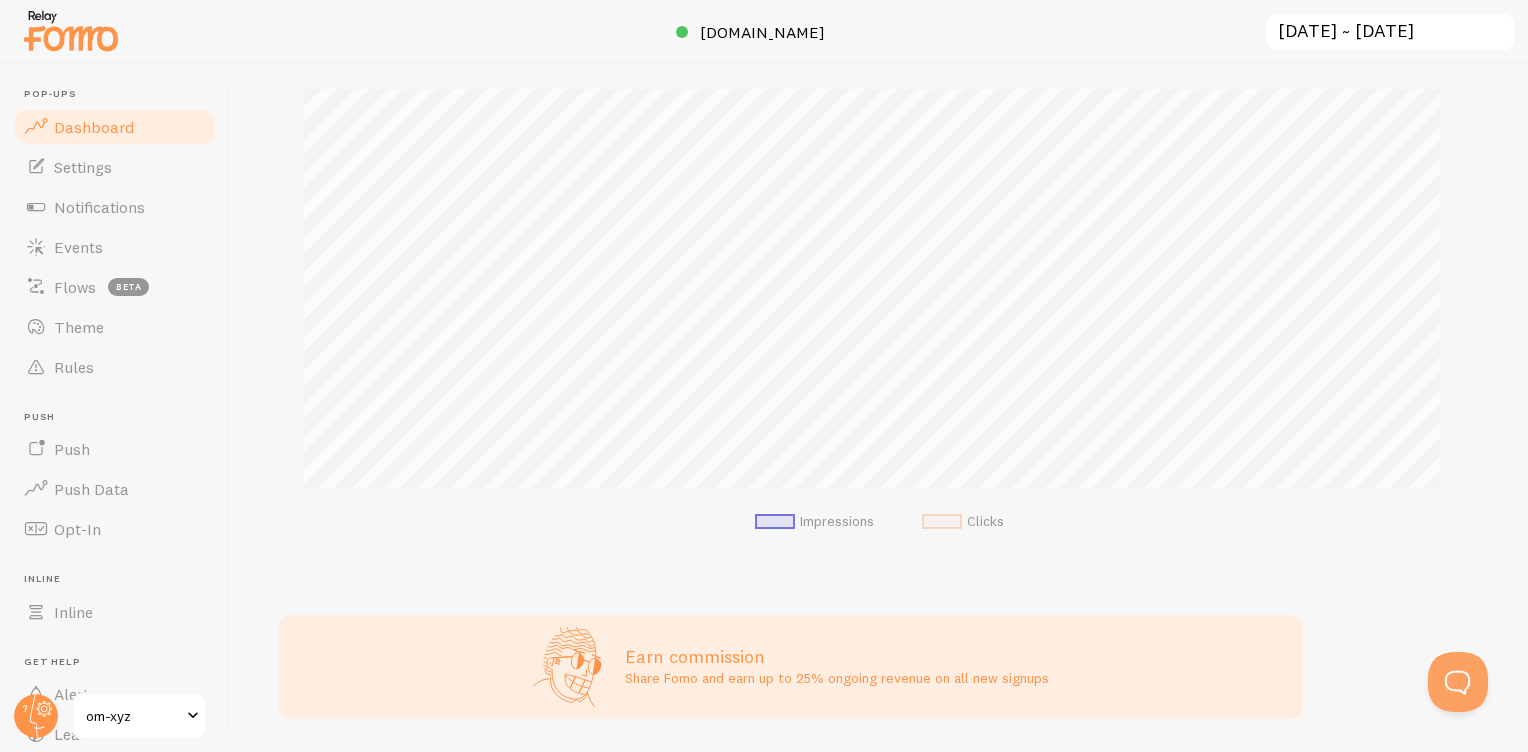 scroll, scrollTop: 360, scrollLeft: 0, axis: vertical 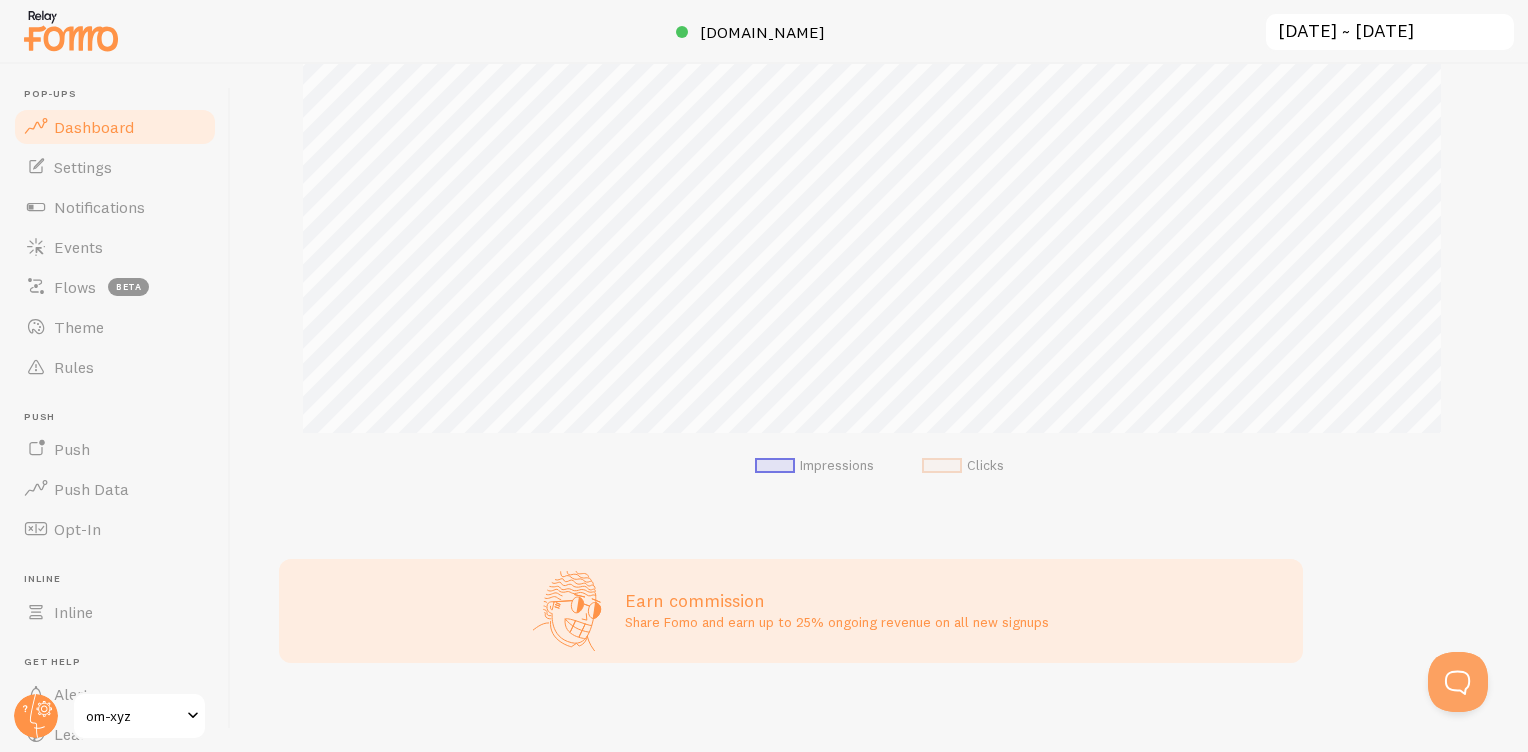click at bounding box center [775, 465] 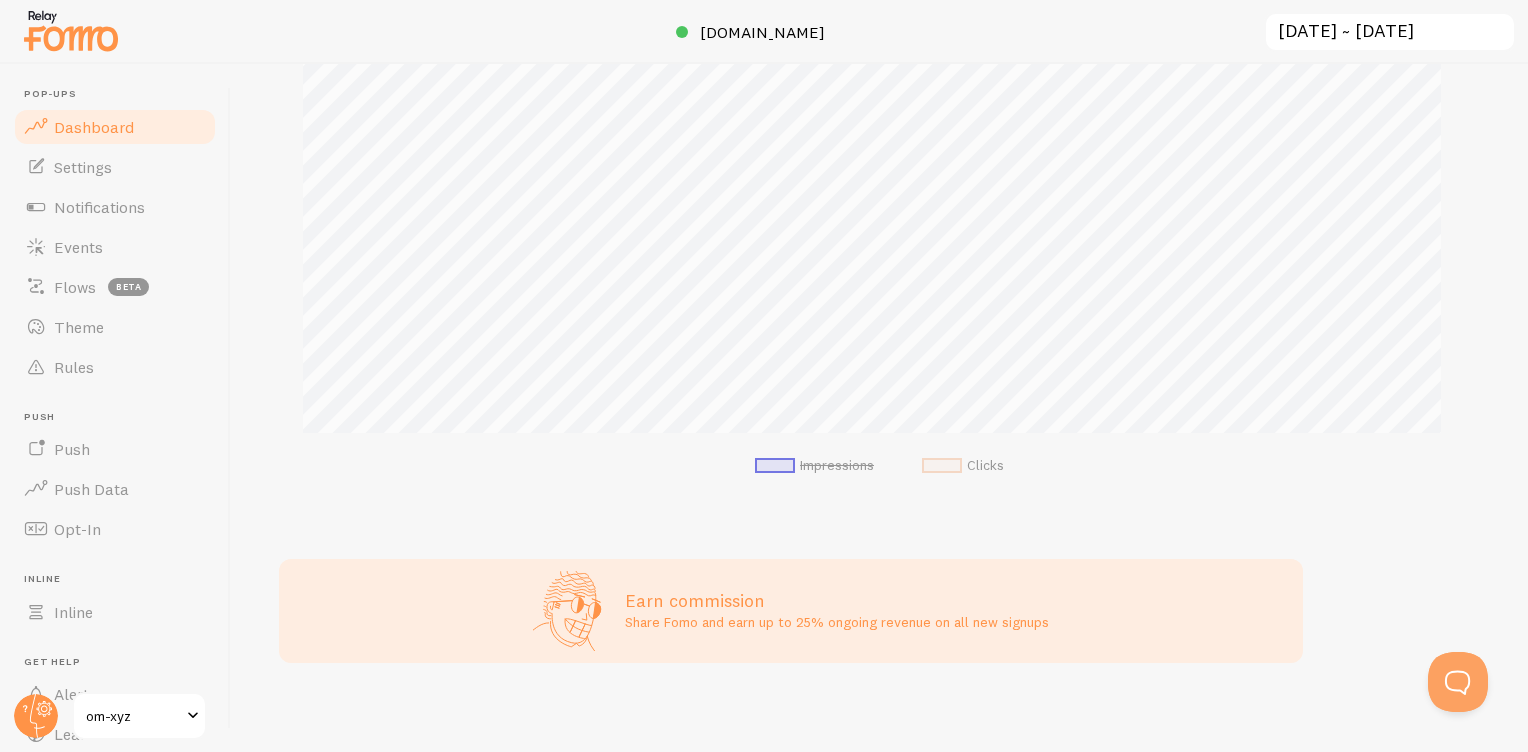 click at bounding box center (942, 465) 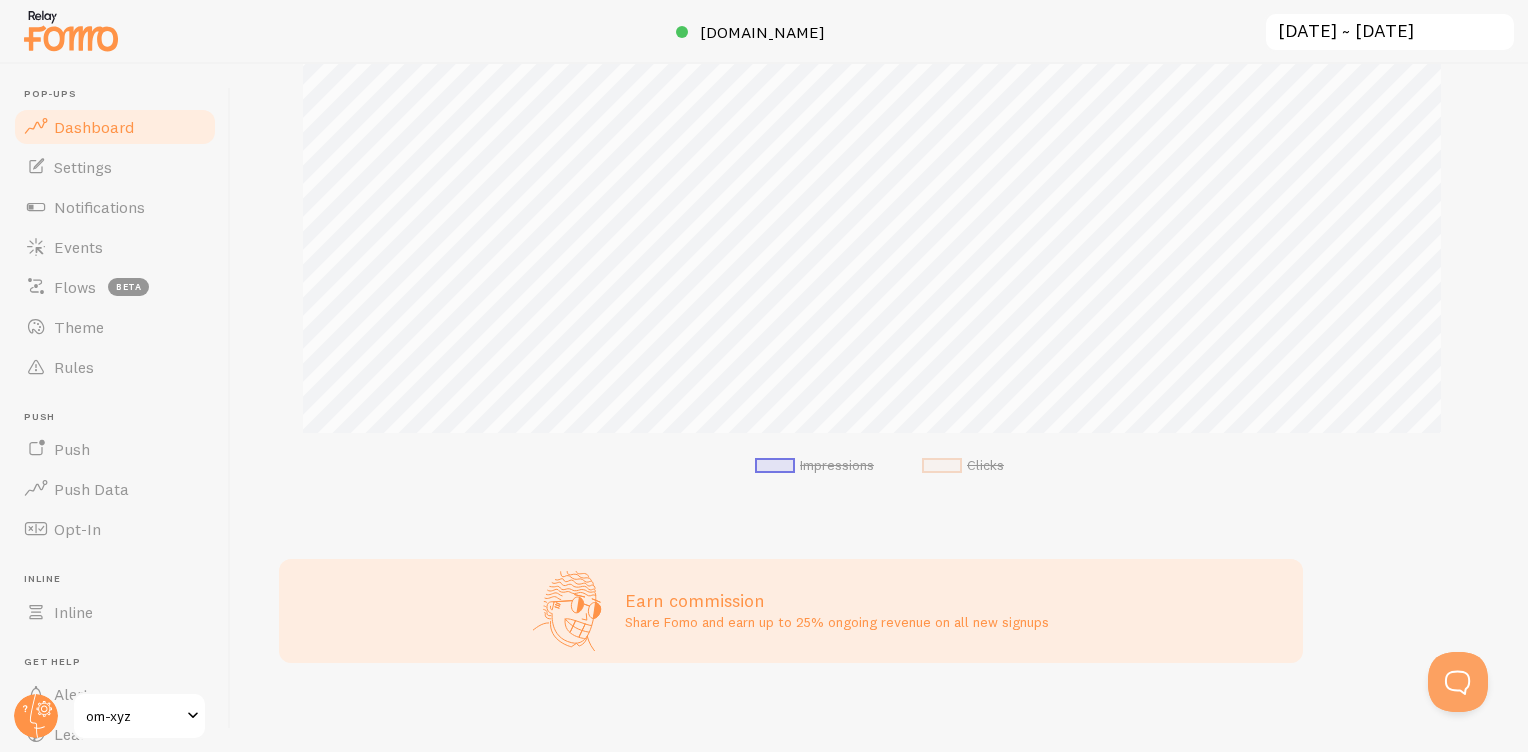 click at bounding box center [775, 465] 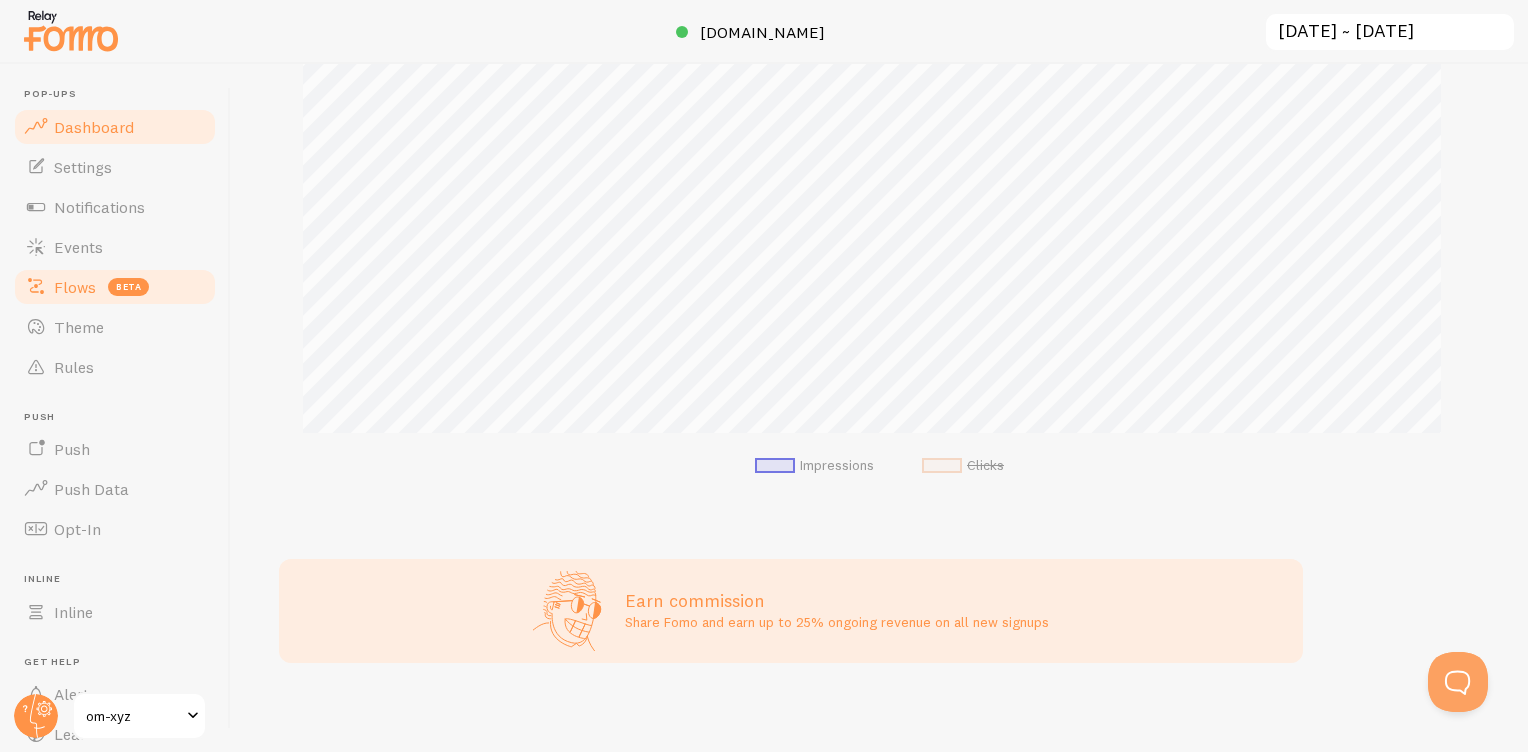 click on "Flows
beta" at bounding box center [115, 287] 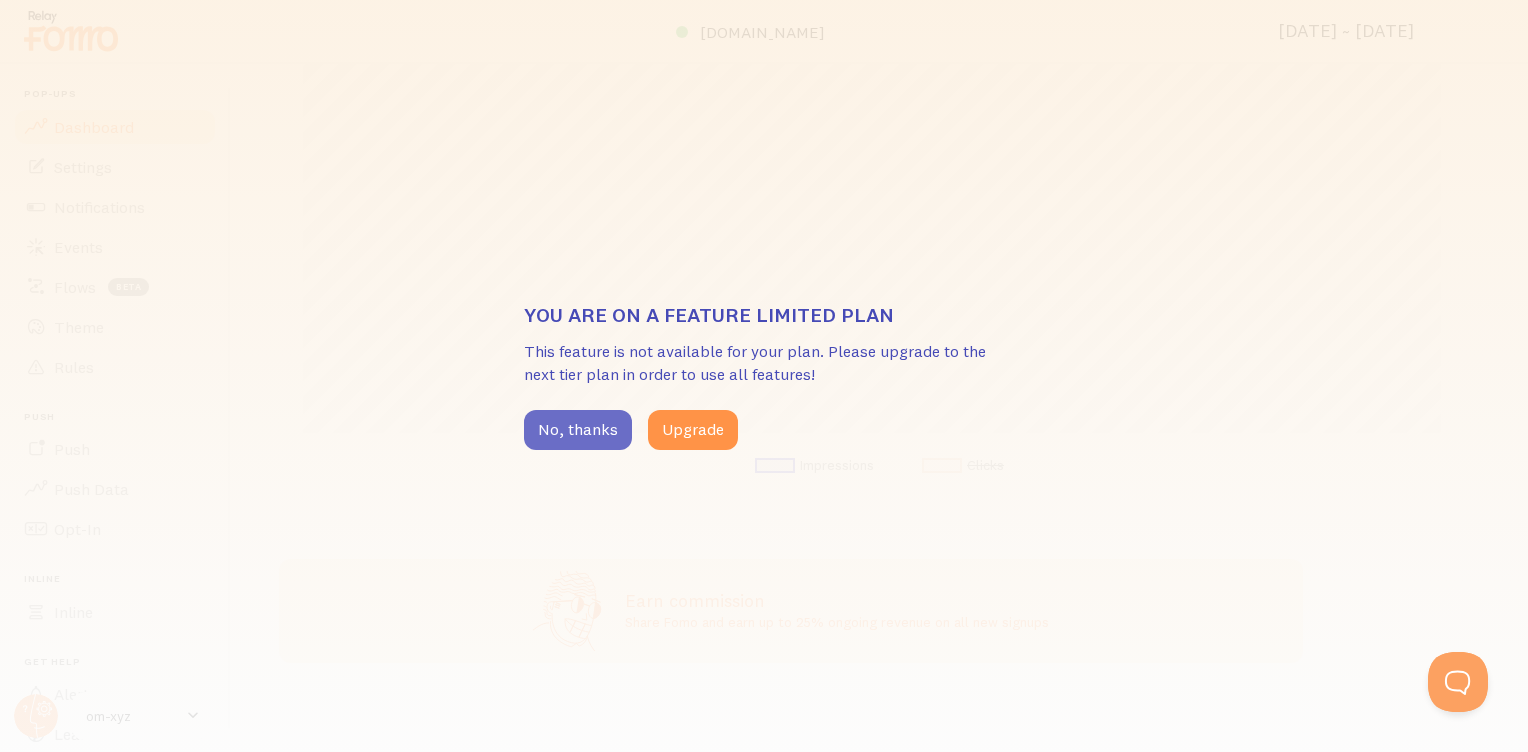 drag, startPoint x: 562, startPoint y: 425, endPoint x: 536, endPoint y: 427, distance: 26.076809 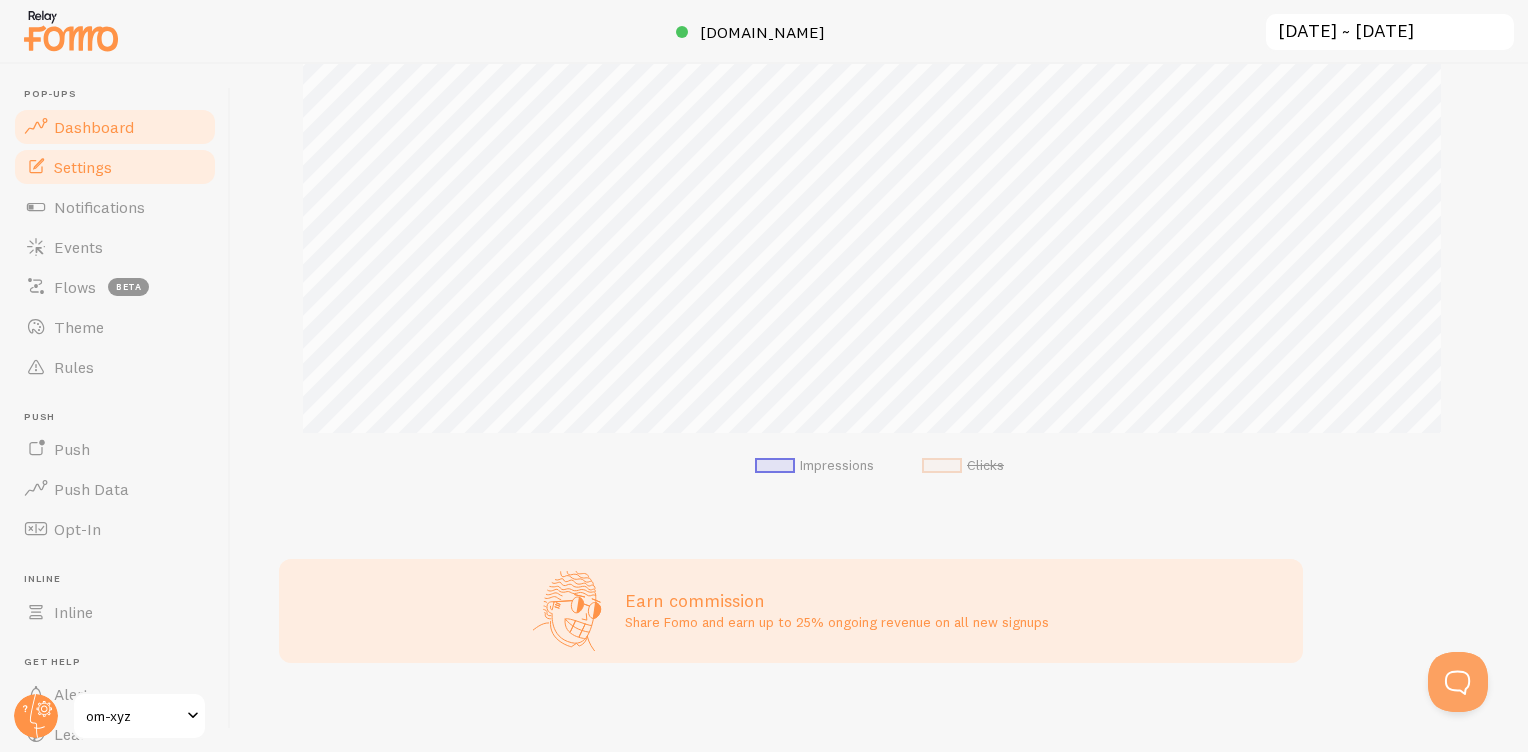 click on "Settings" at bounding box center [83, 167] 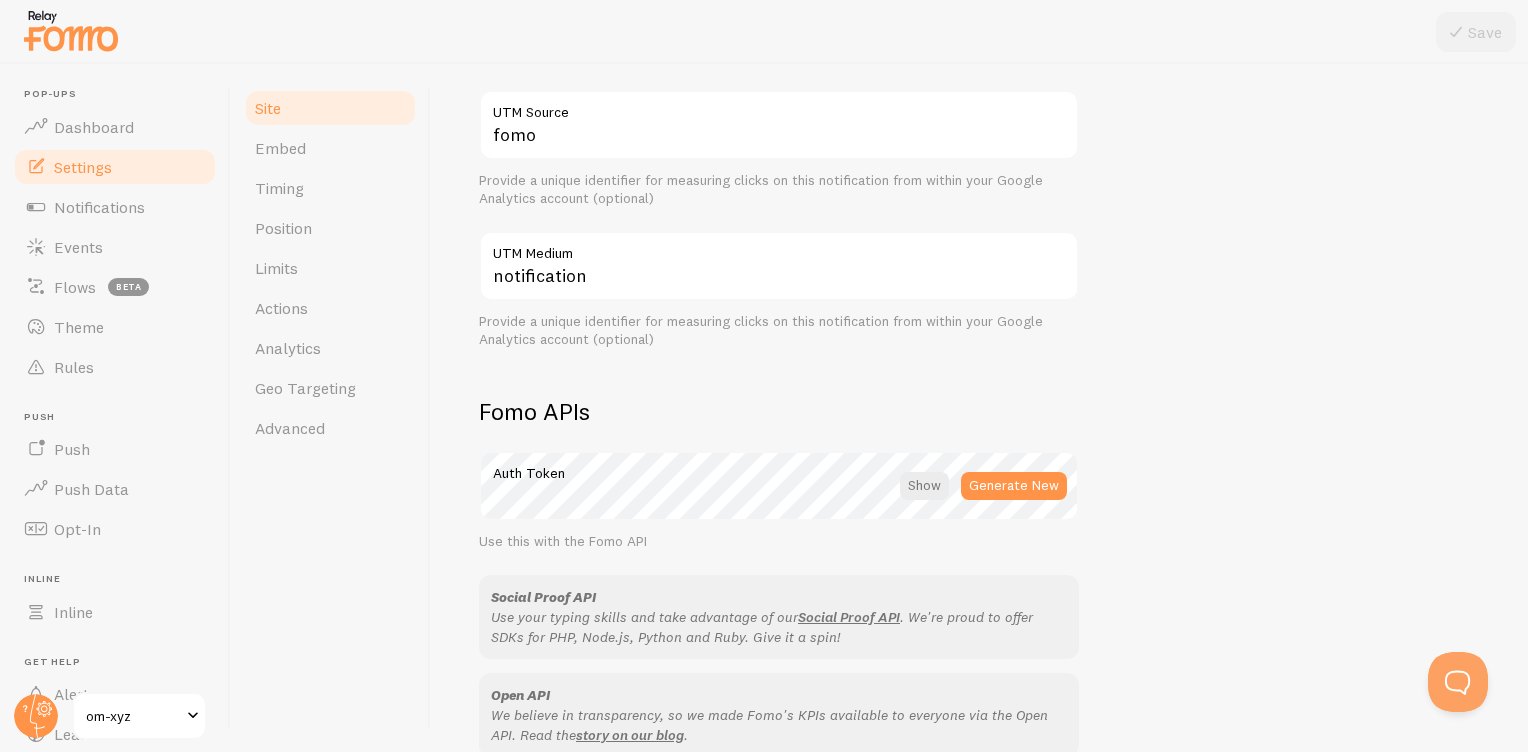 scroll, scrollTop: 840, scrollLeft: 0, axis: vertical 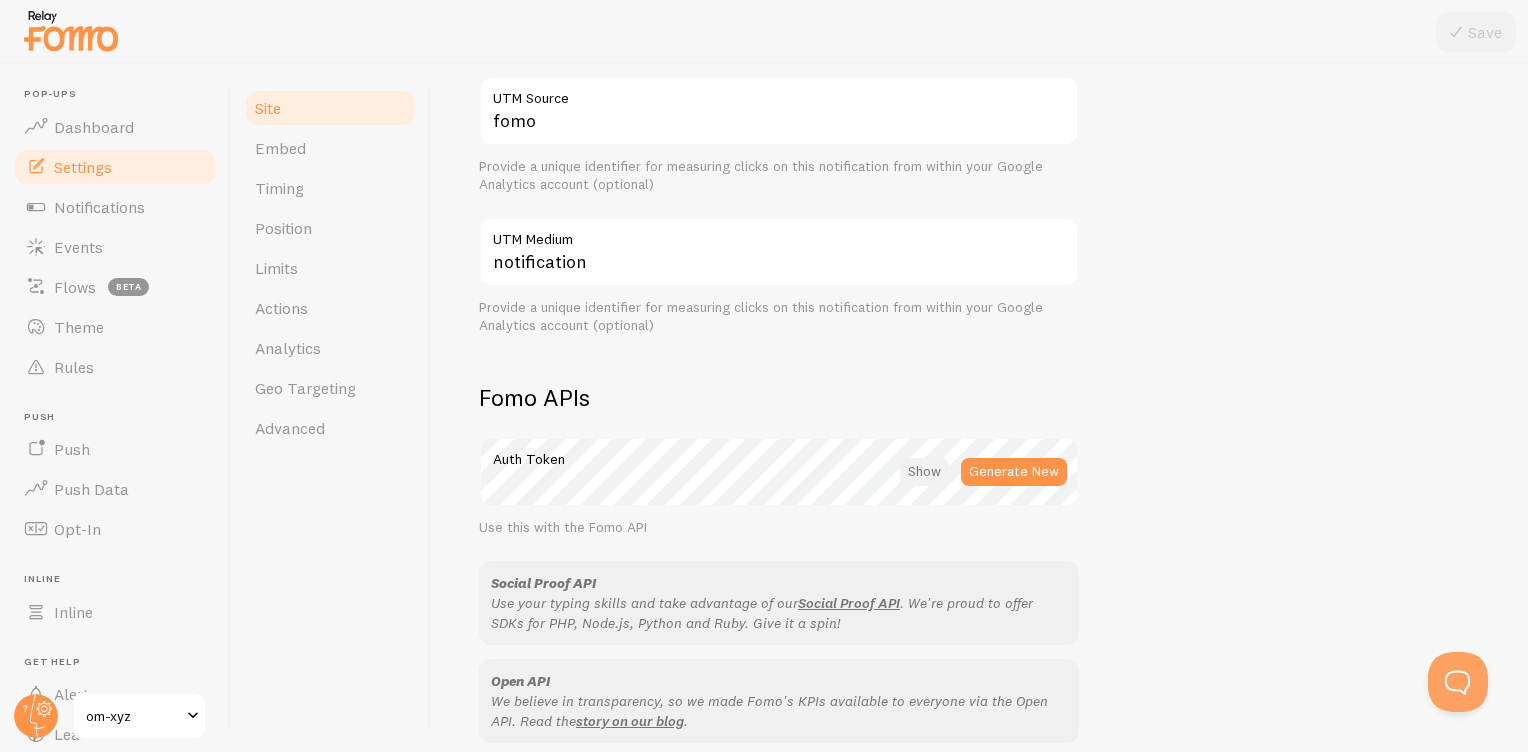 click at bounding box center (924, 472) 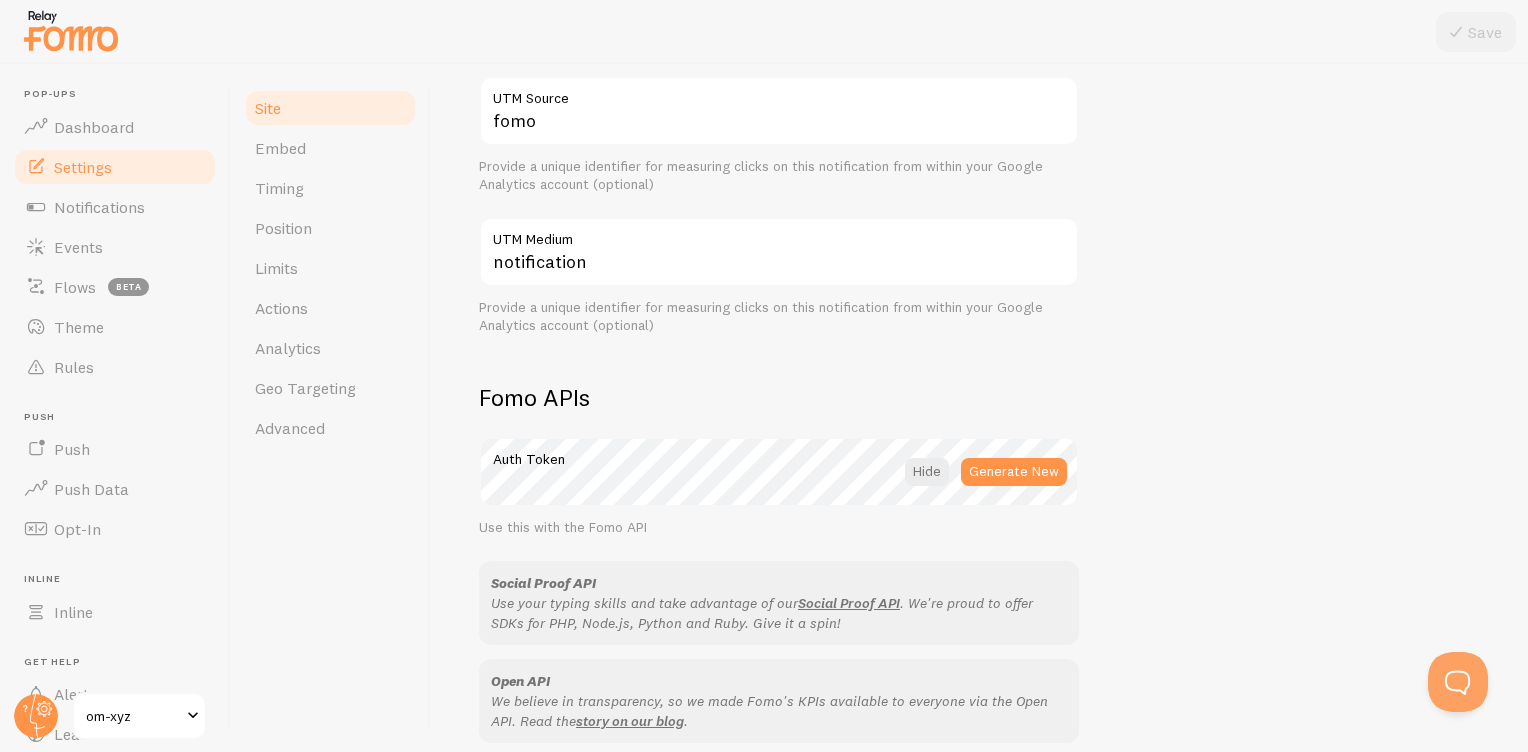 click on "Site Settings   Settings related to your website     om-xyz   Site Title       Name used for this site across your Fomo interface     https://   https://       https://  http://      [DOMAIN_NAME]   Site Address       This is likely the root of your website. You can show/hide Fomo on specific pages under Rules tab
Did you know that with Fomo, you can add multiple other websites
to your Fomo account, each with their own unique notifications?
If the site is also hosted by Shopify please enter the public
URL. To plant the Fomo snippet add the
Shopify Notification
Add Site
This data is verified       This data is verified badge   Show badge   Show a badge on notifications that leads to Event details   Analytics     fomo   UTM Source       Provide a unique identifier for measuring clicks on this notification from within your Google Analytics account (optional)     notification" at bounding box center (979, 408) 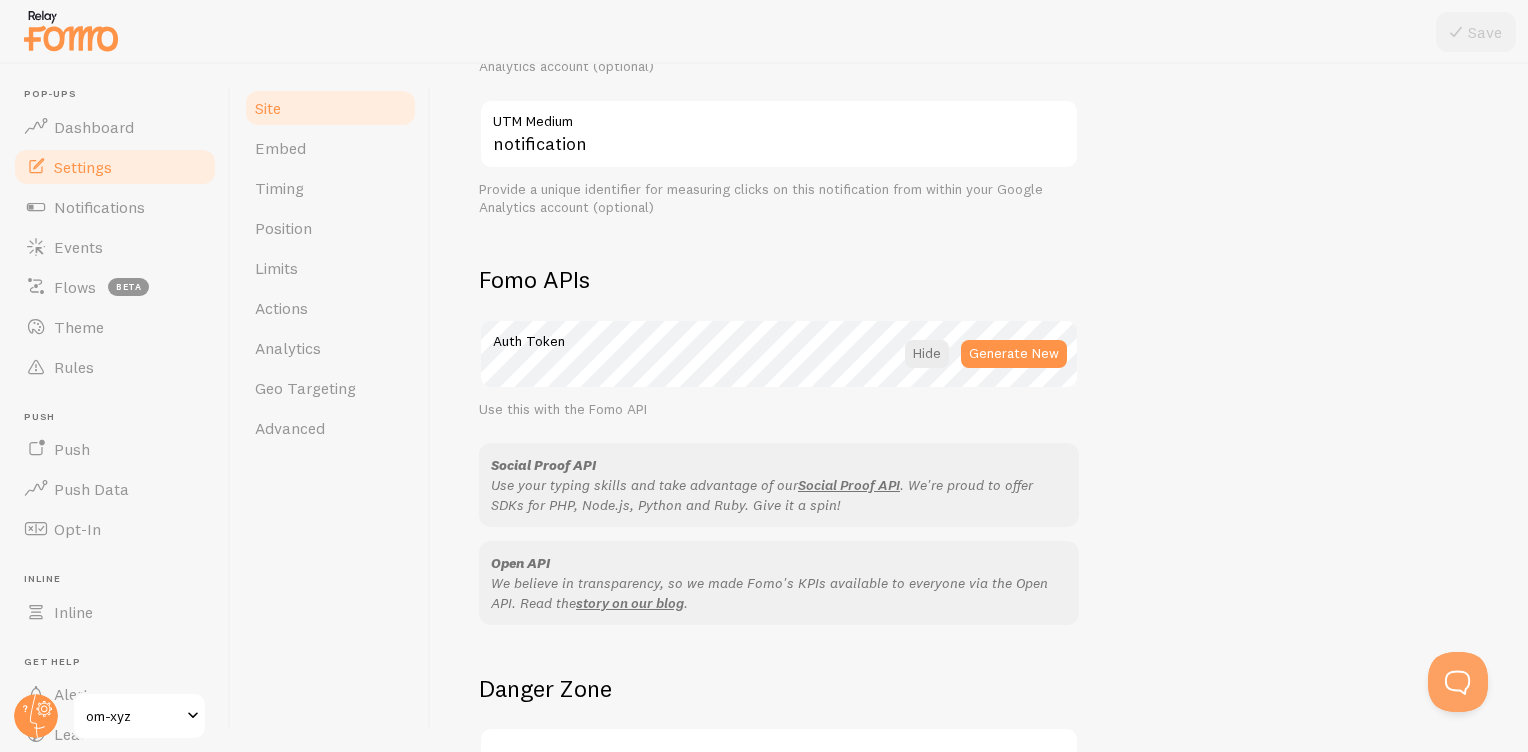 scroll, scrollTop: 1136, scrollLeft: 0, axis: vertical 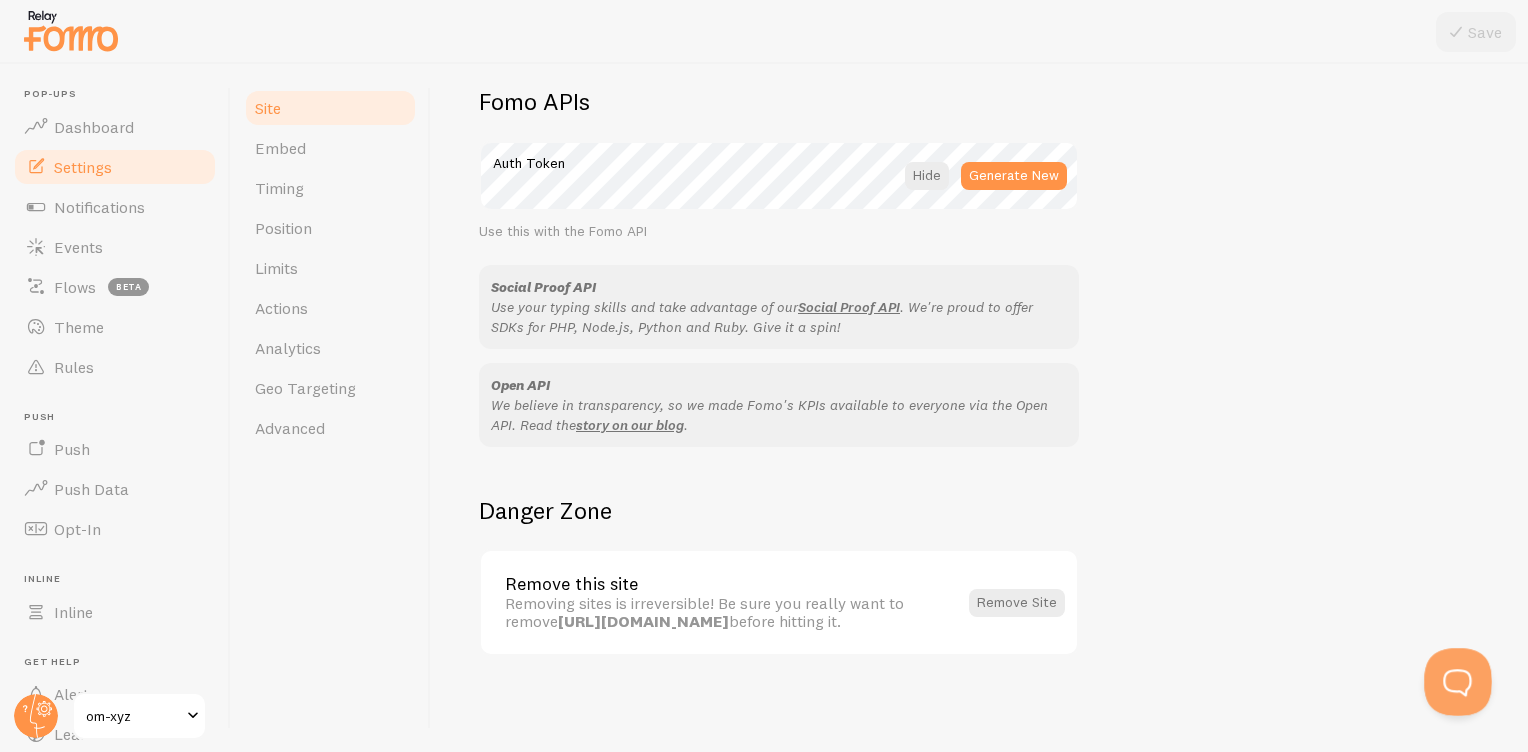 click on "Site Settings   Settings related to your website     om-xyz   Site Title       Name used for this site across your Fomo interface     https://   https://       https://  http://      [DOMAIN_NAME]   Site Address       This is likely the root of your website. You can show/hide Fomo on specific pages under Rules tab
Did you know that with Fomo, you can add multiple other websites
to your Fomo account, each with their own unique notifications?
If the site is also hosted by Shopify please enter the public
URL. To plant the Fomo snippet add the
Shopify Notification
Add Site
This data is verified       This data is verified badge   Show badge   Show a badge on notifications that leads to Event details   Analytics     fomo   UTM Source       Provide a unique identifier for measuring clicks on this notification from within your Google Analytics account (optional)     notification" at bounding box center (979, 408) 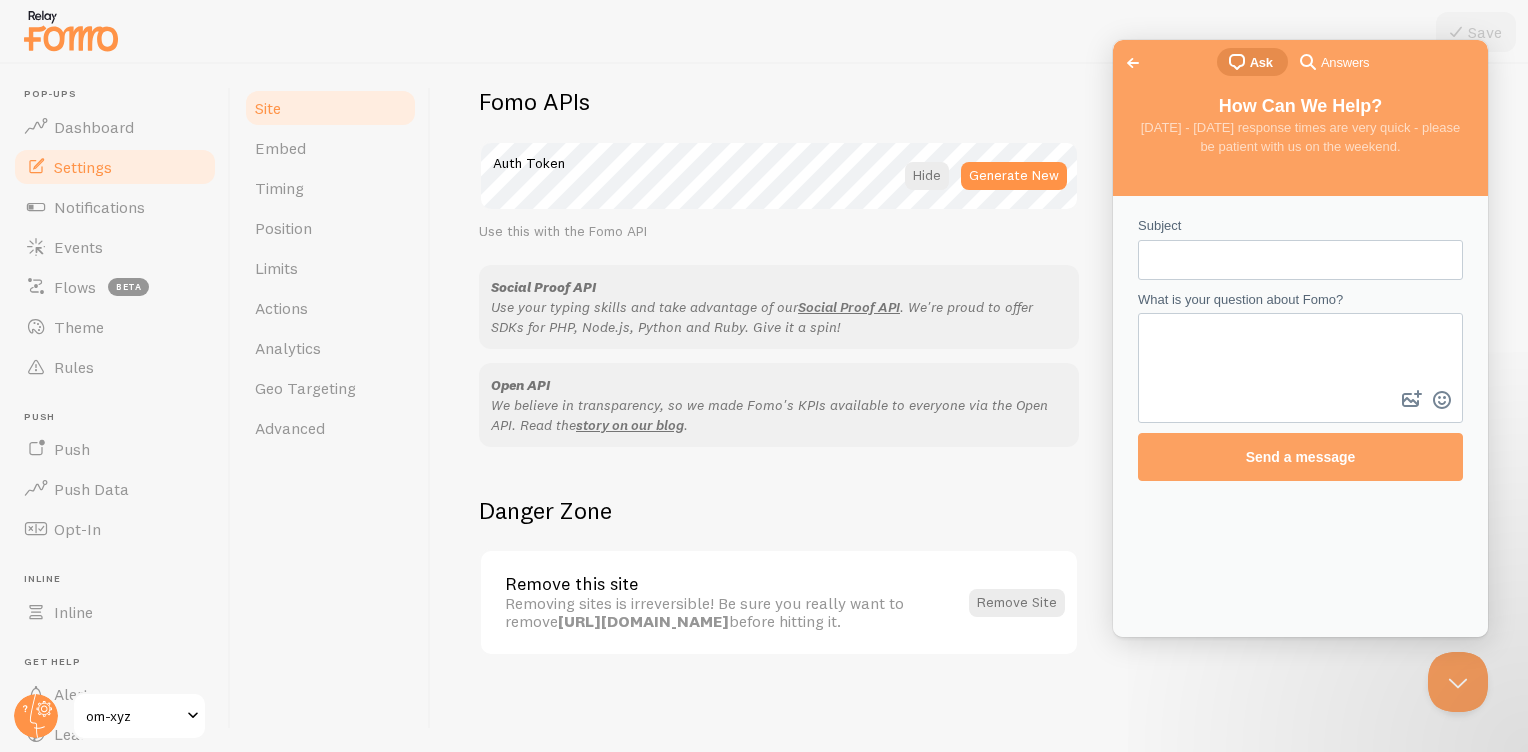 scroll, scrollTop: 0, scrollLeft: 0, axis: both 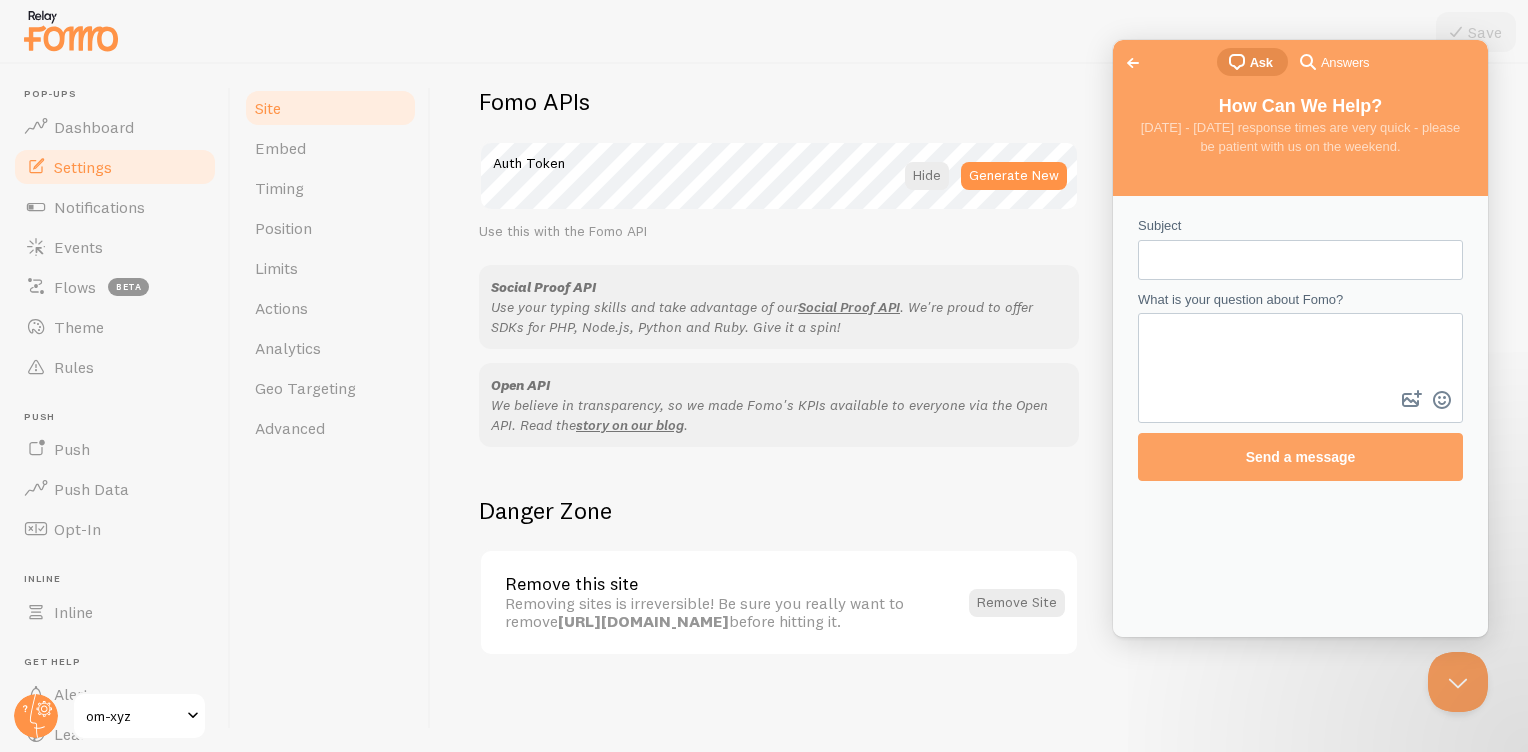 click on "Subject" at bounding box center (1300, 260) 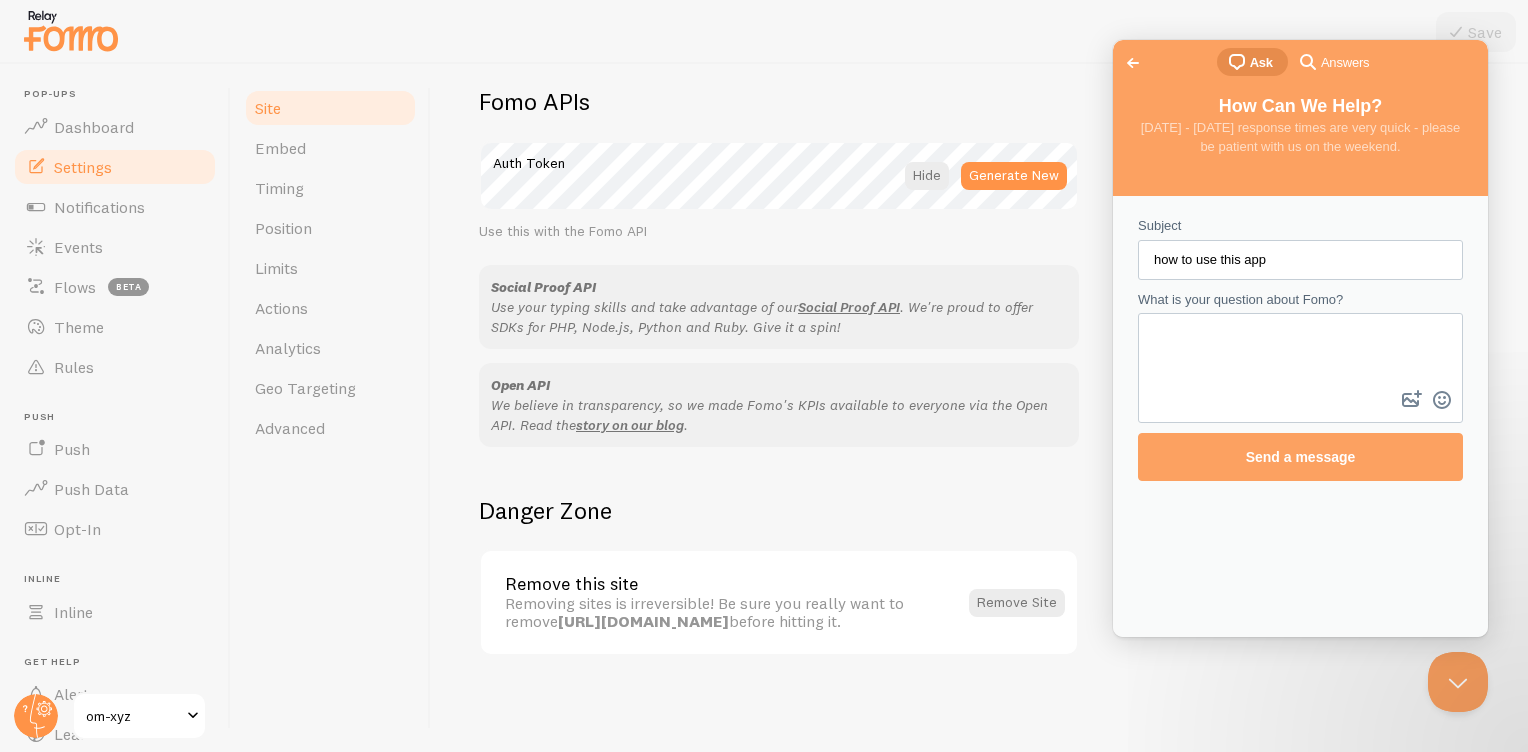 type on "how to use this app" 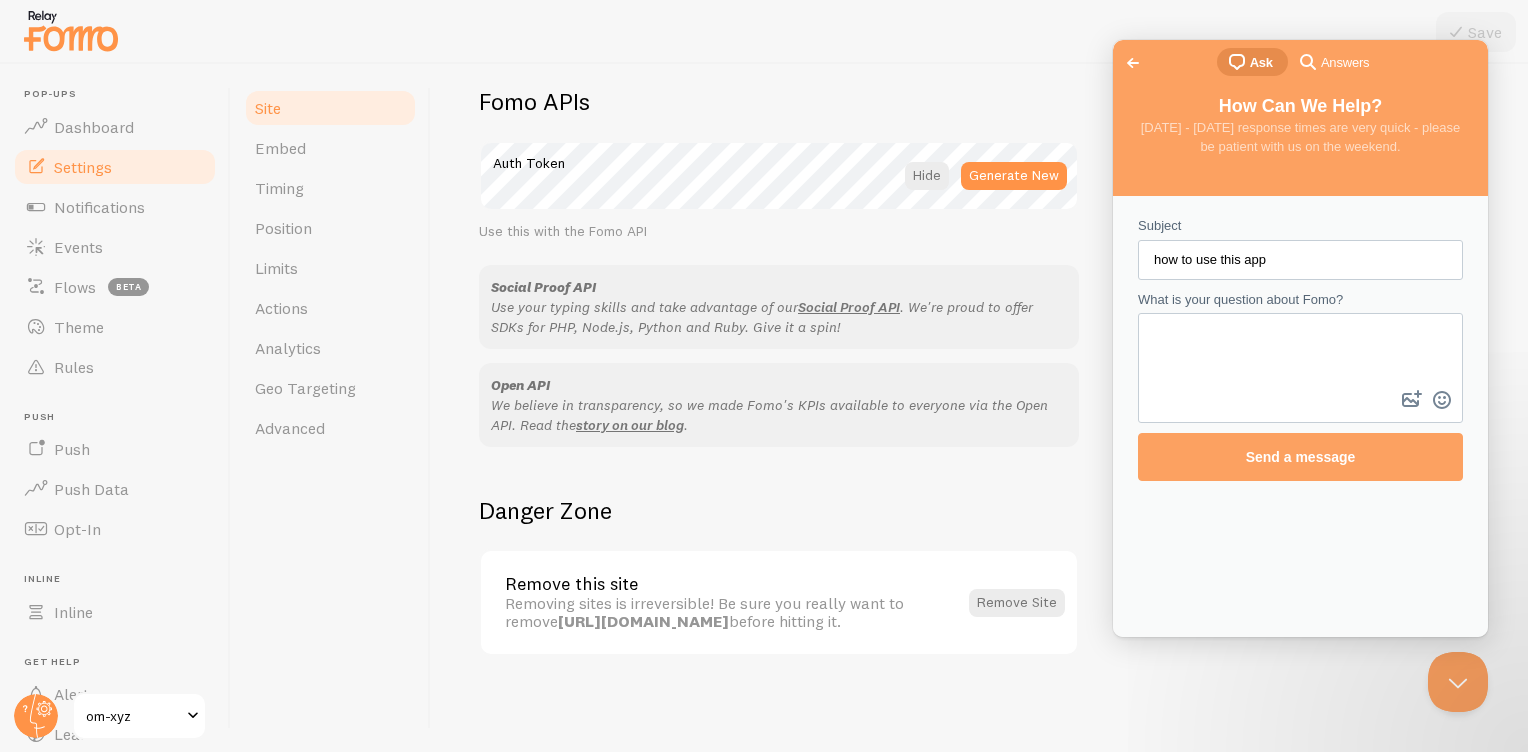 click on "What is your question about Fomo?" at bounding box center (1300, 350) 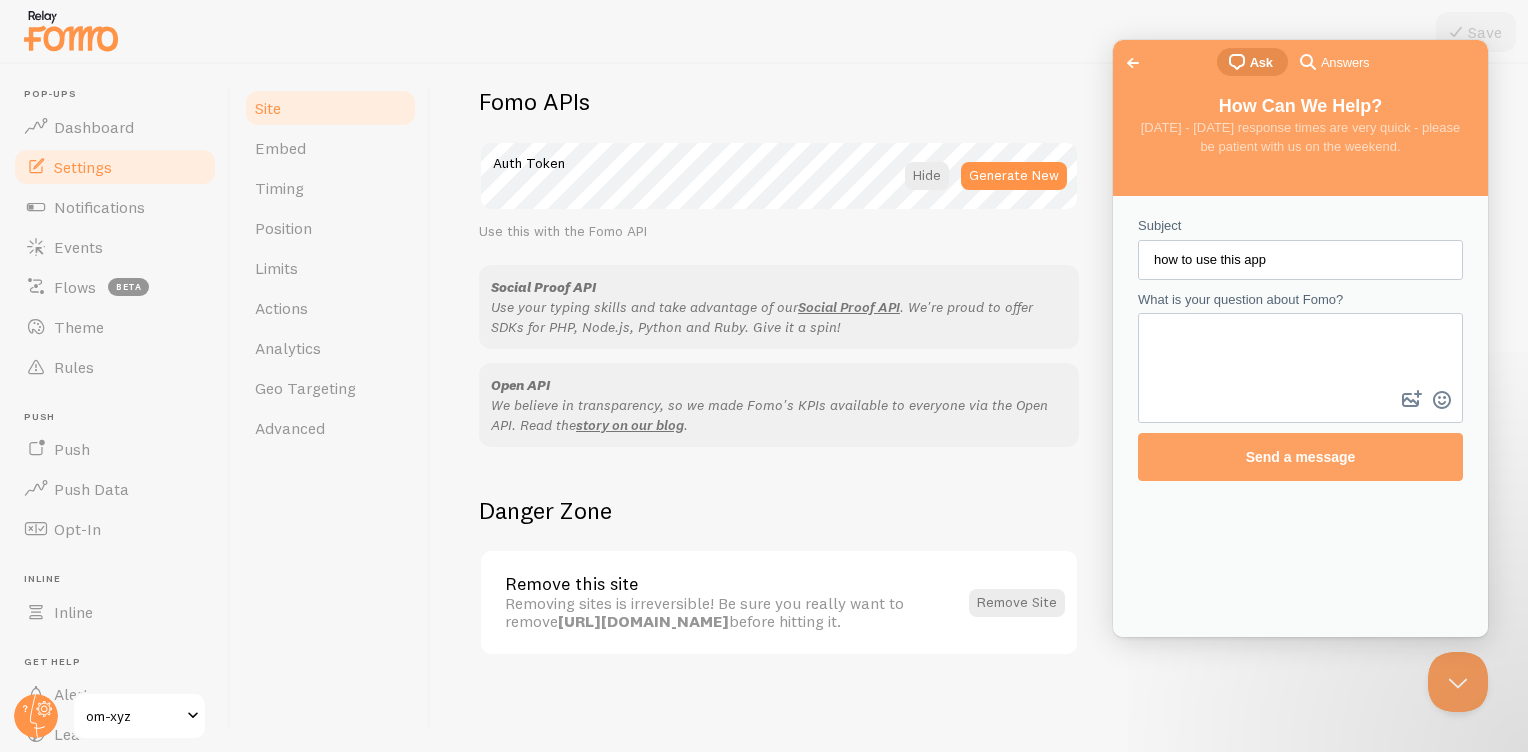 drag, startPoint x: 1274, startPoint y: 259, endPoint x: 1139, endPoint y: 262, distance: 135.03333 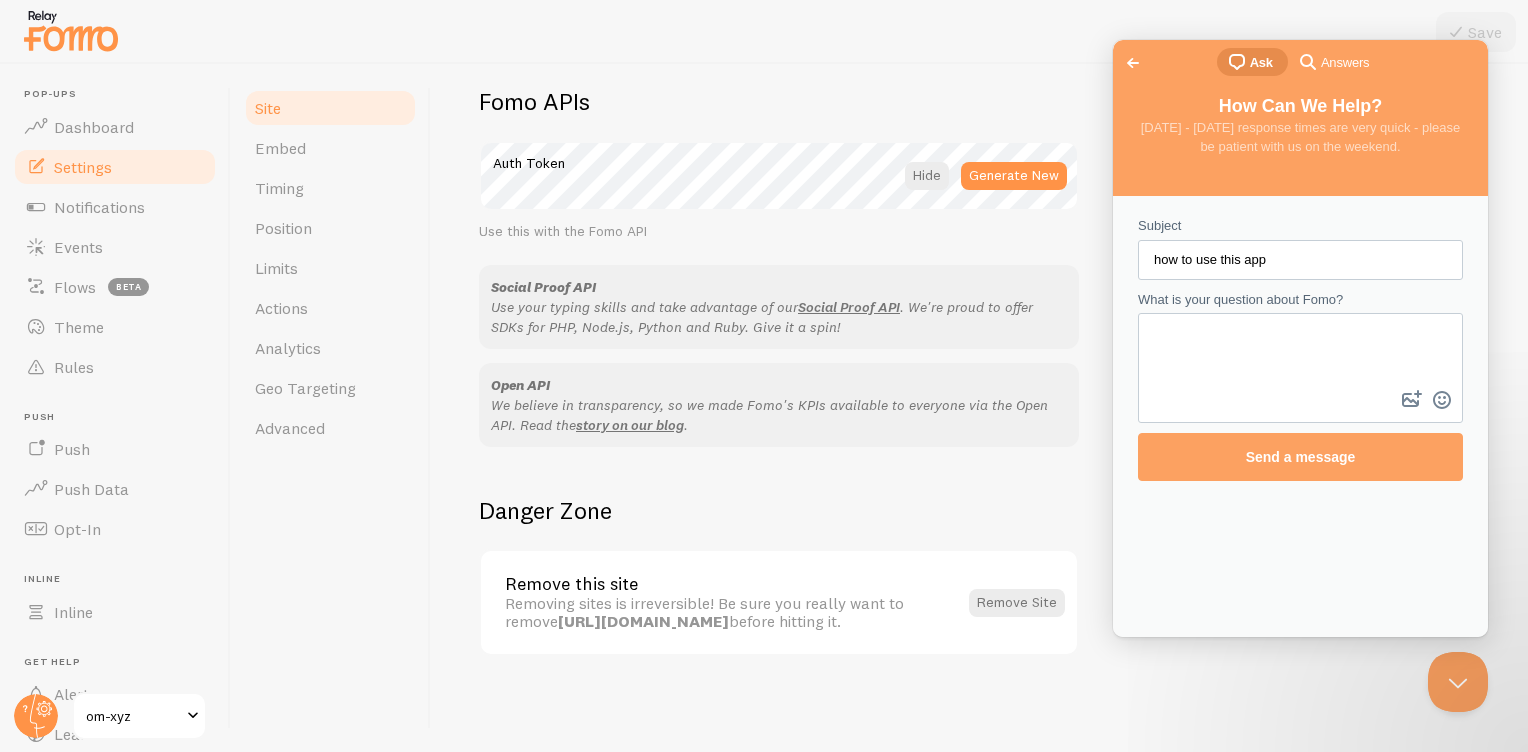 paste on "how to use this app" 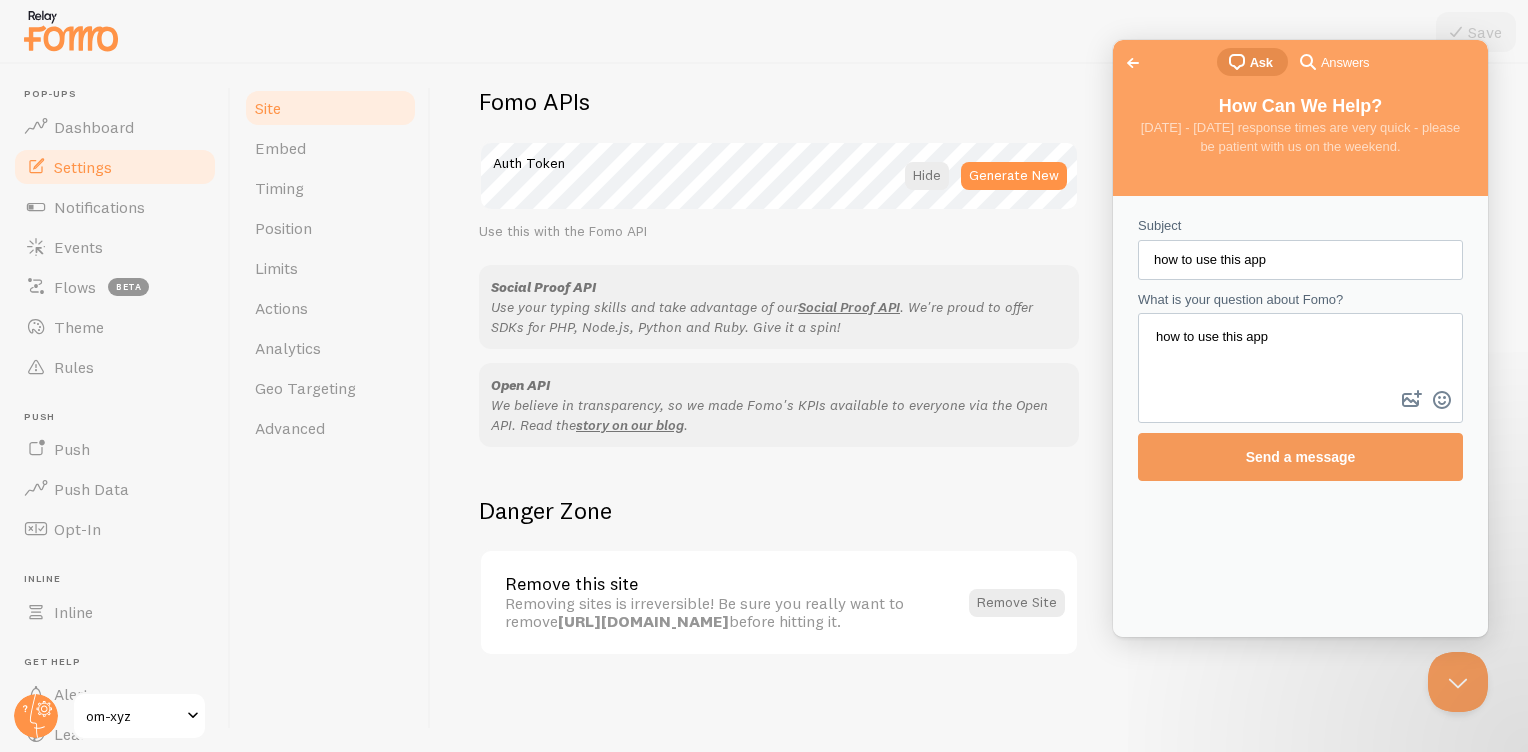 type on "how to use this app" 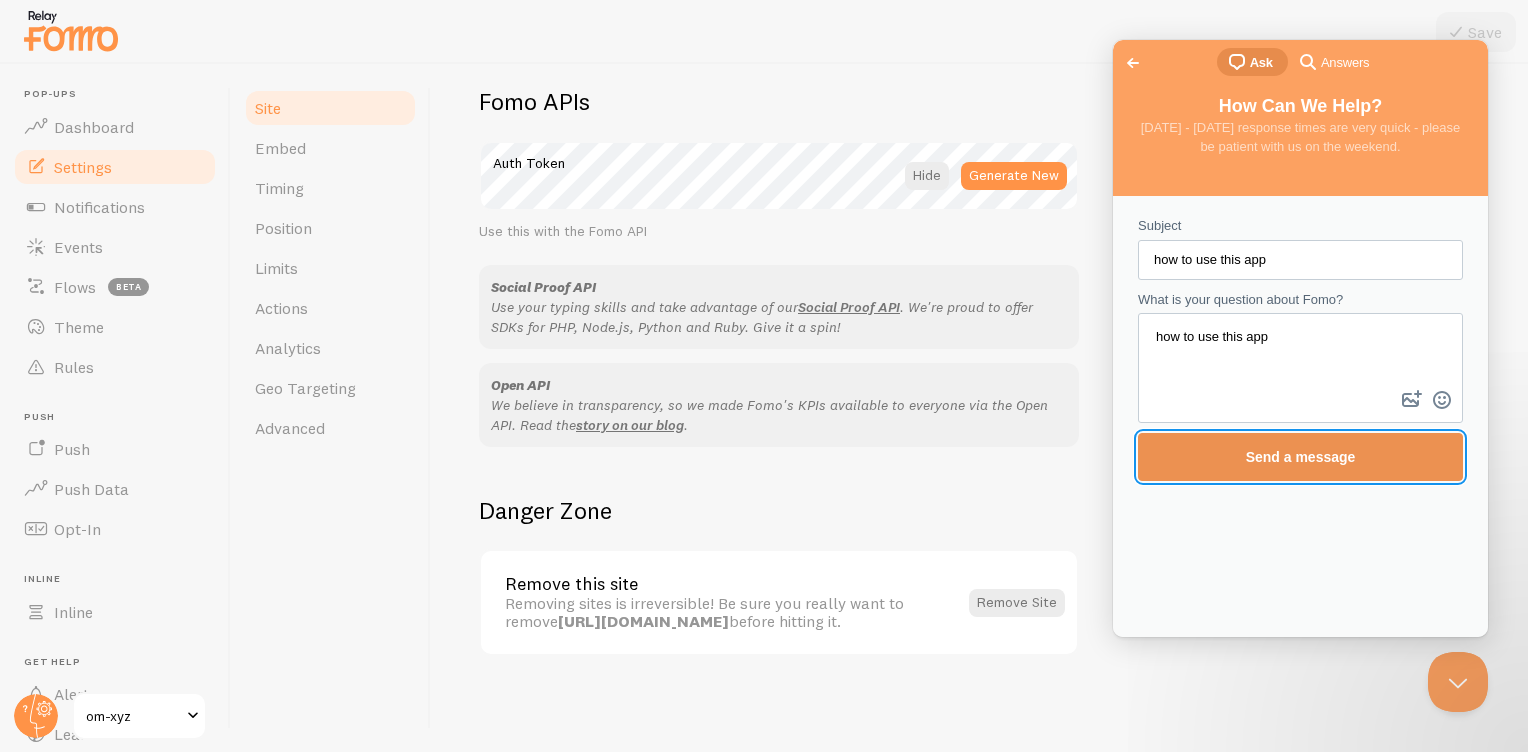 click on "Send a message" at bounding box center (1301, 457) 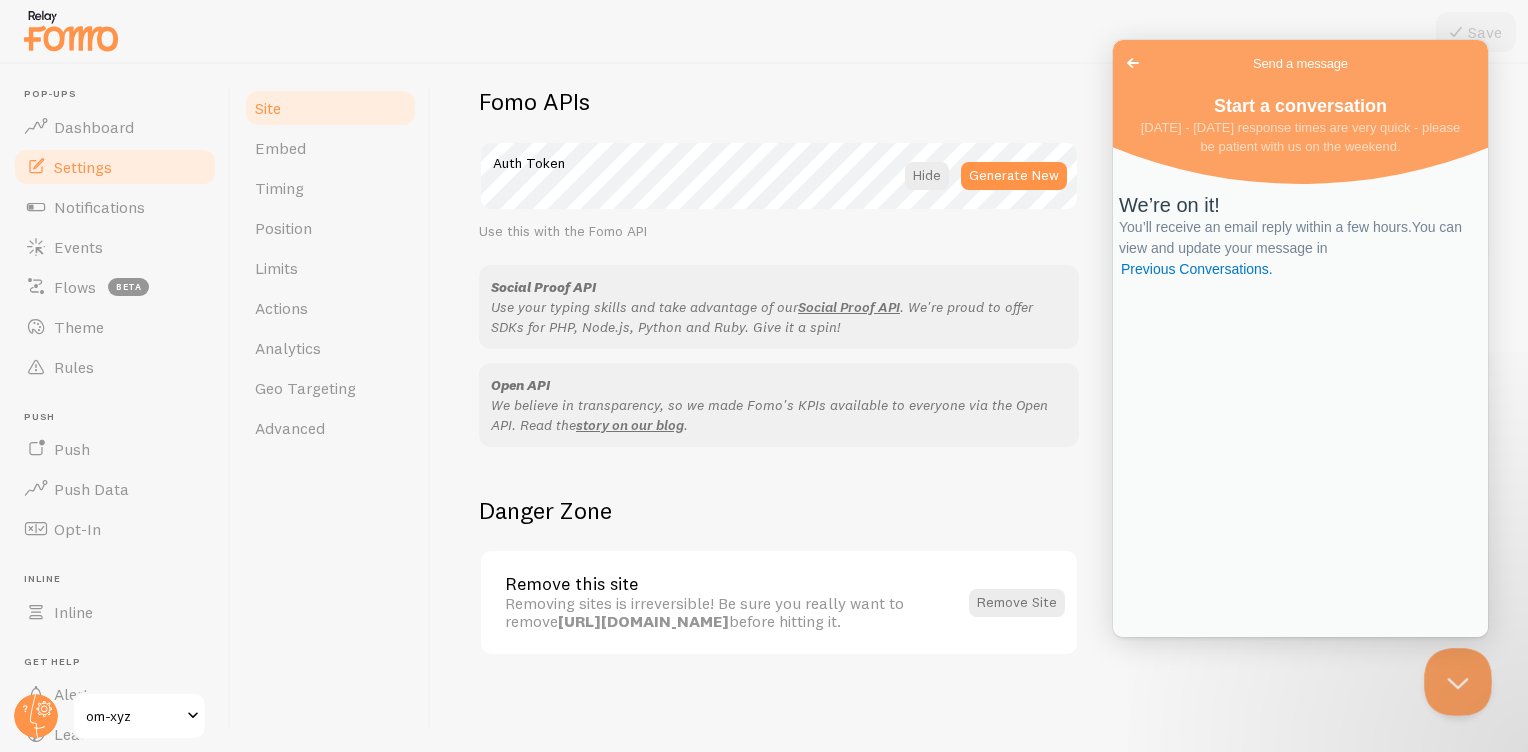 click at bounding box center [1454, 678] 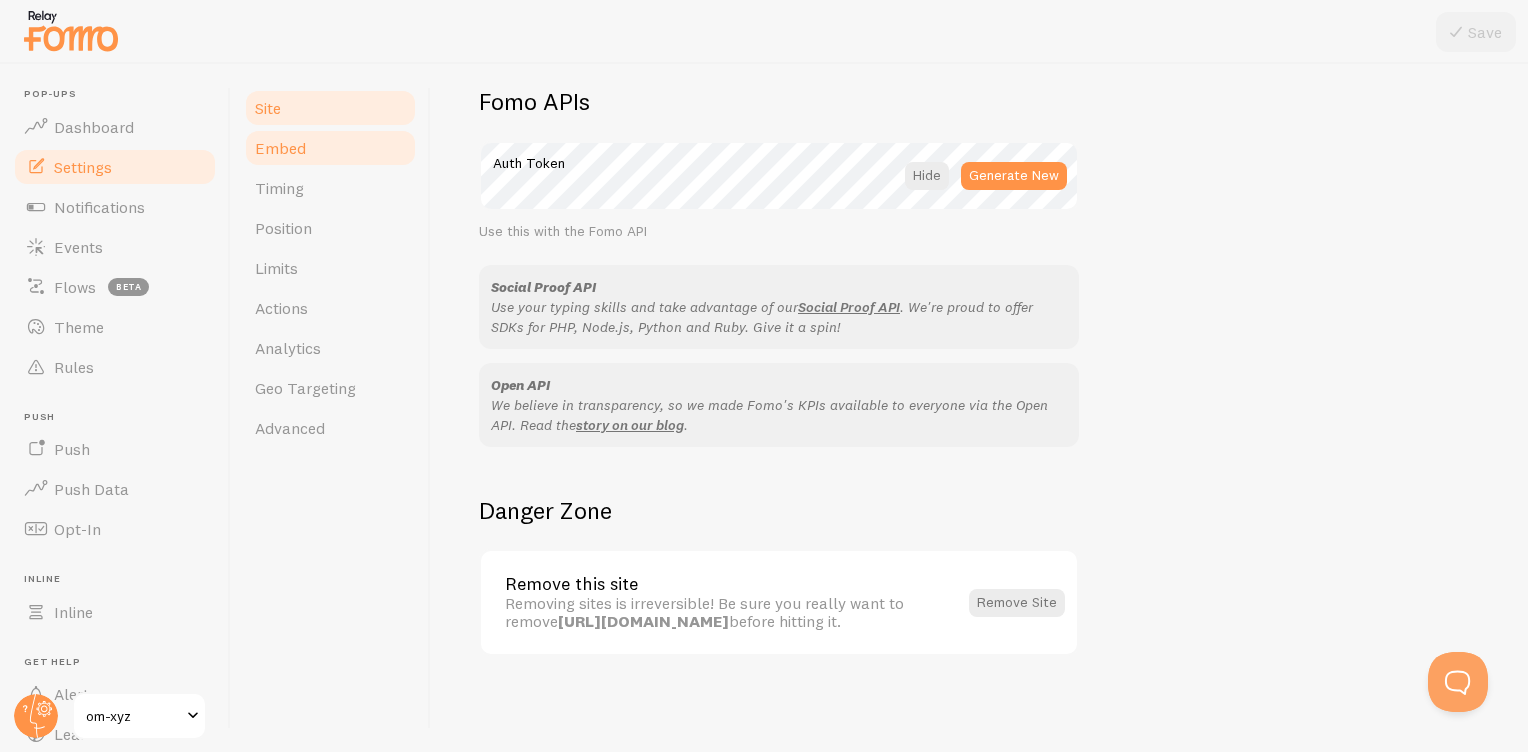 click on "Embed" at bounding box center [280, 148] 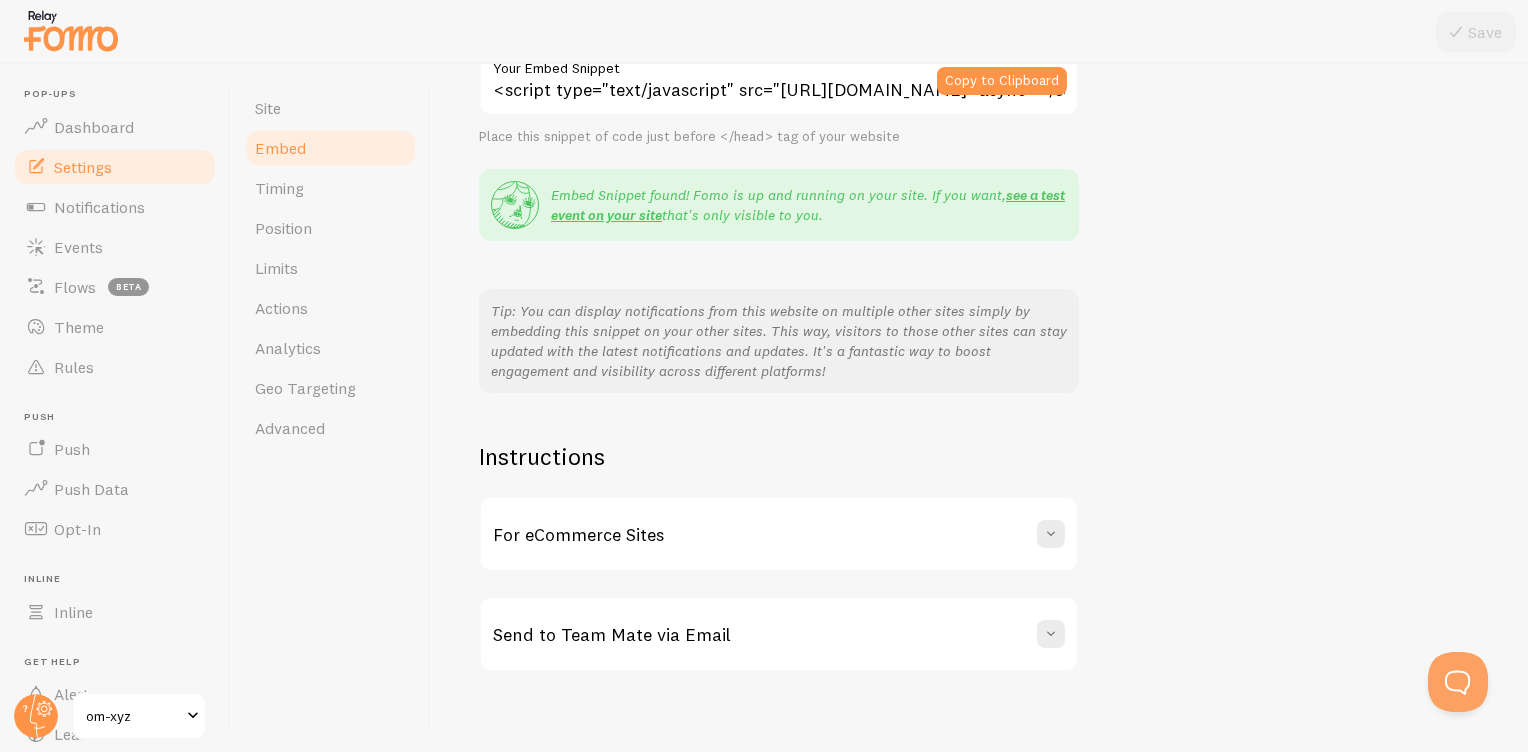 scroll, scrollTop: 321, scrollLeft: 0, axis: vertical 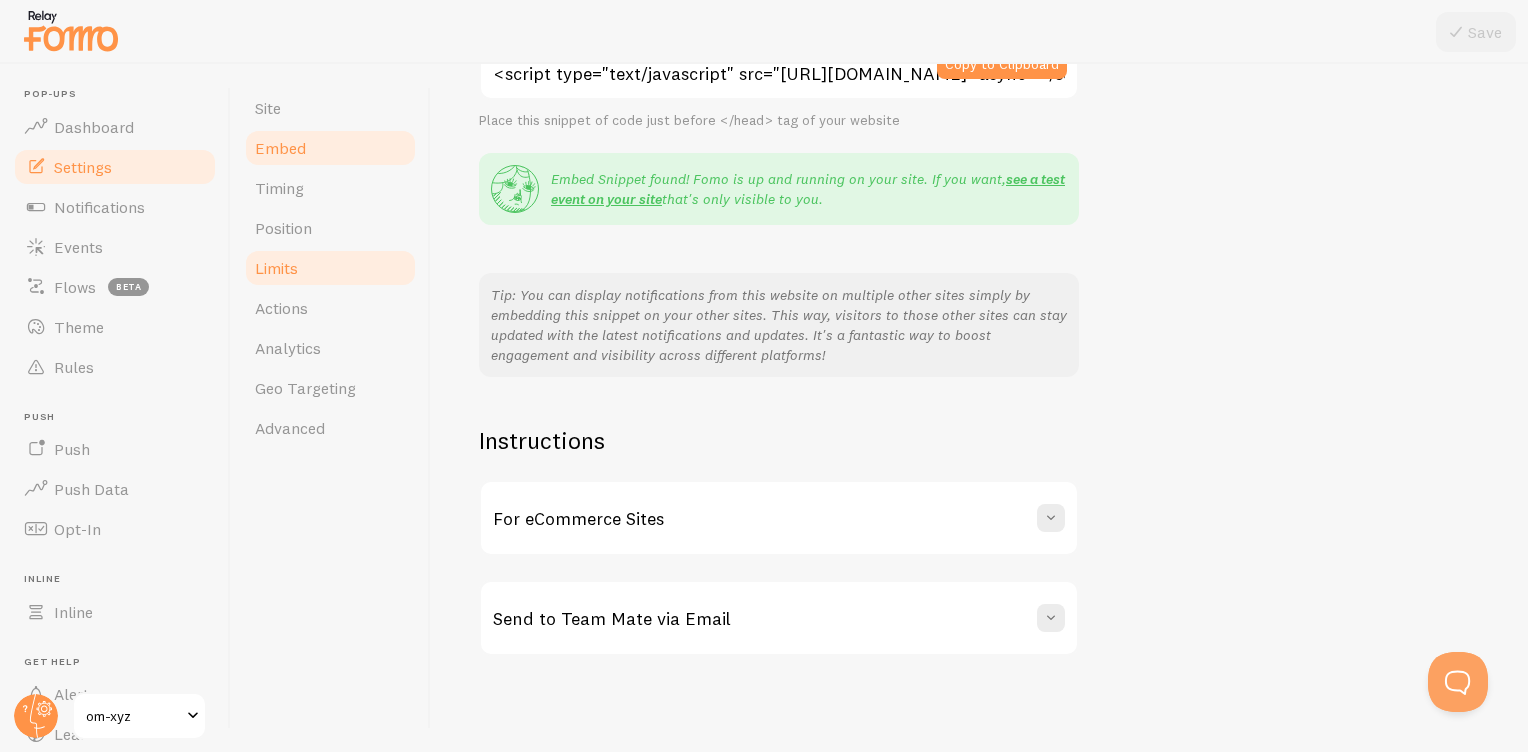 click on "Limits" at bounding box center [330, 268] 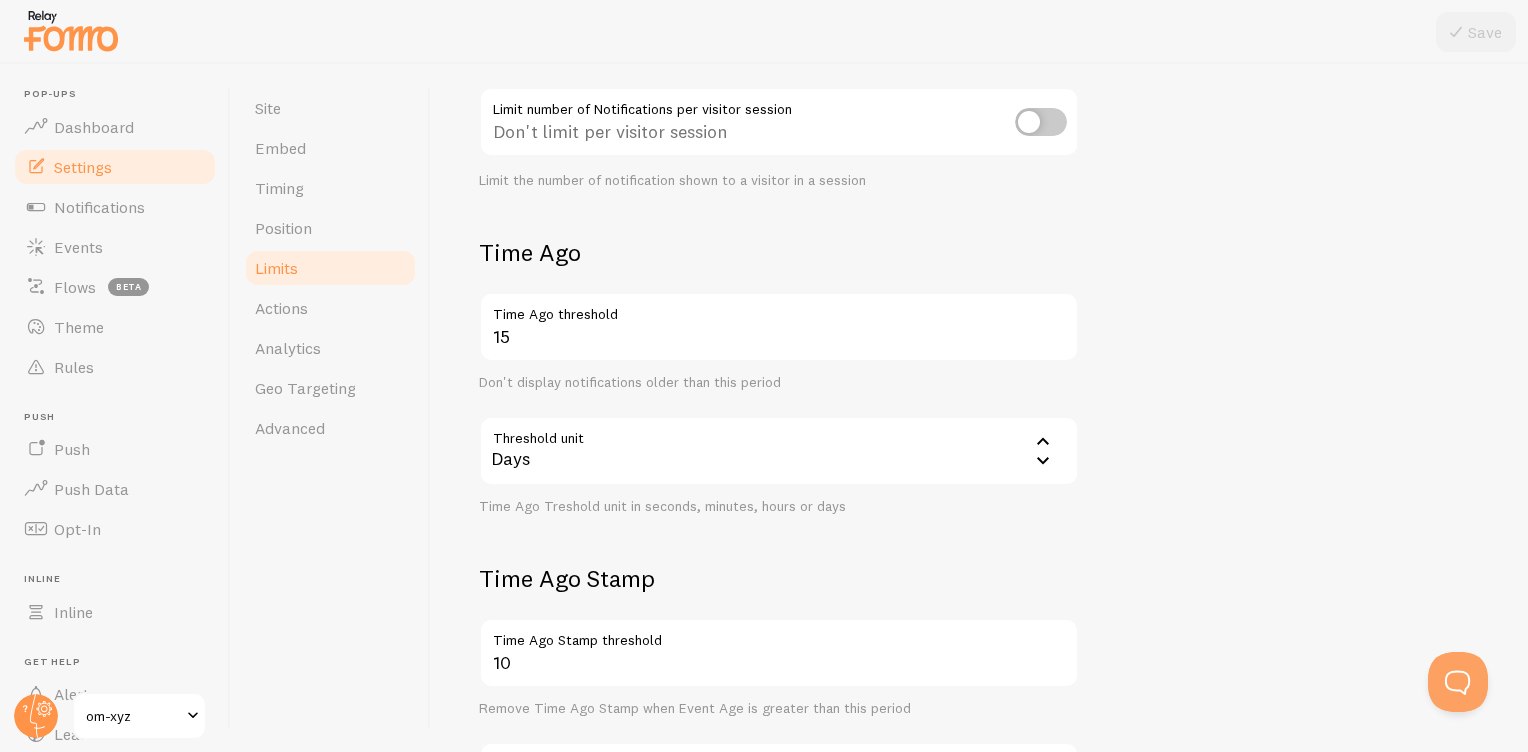scroll, scrollTop: 0, scrollLeft: 0, axis: both 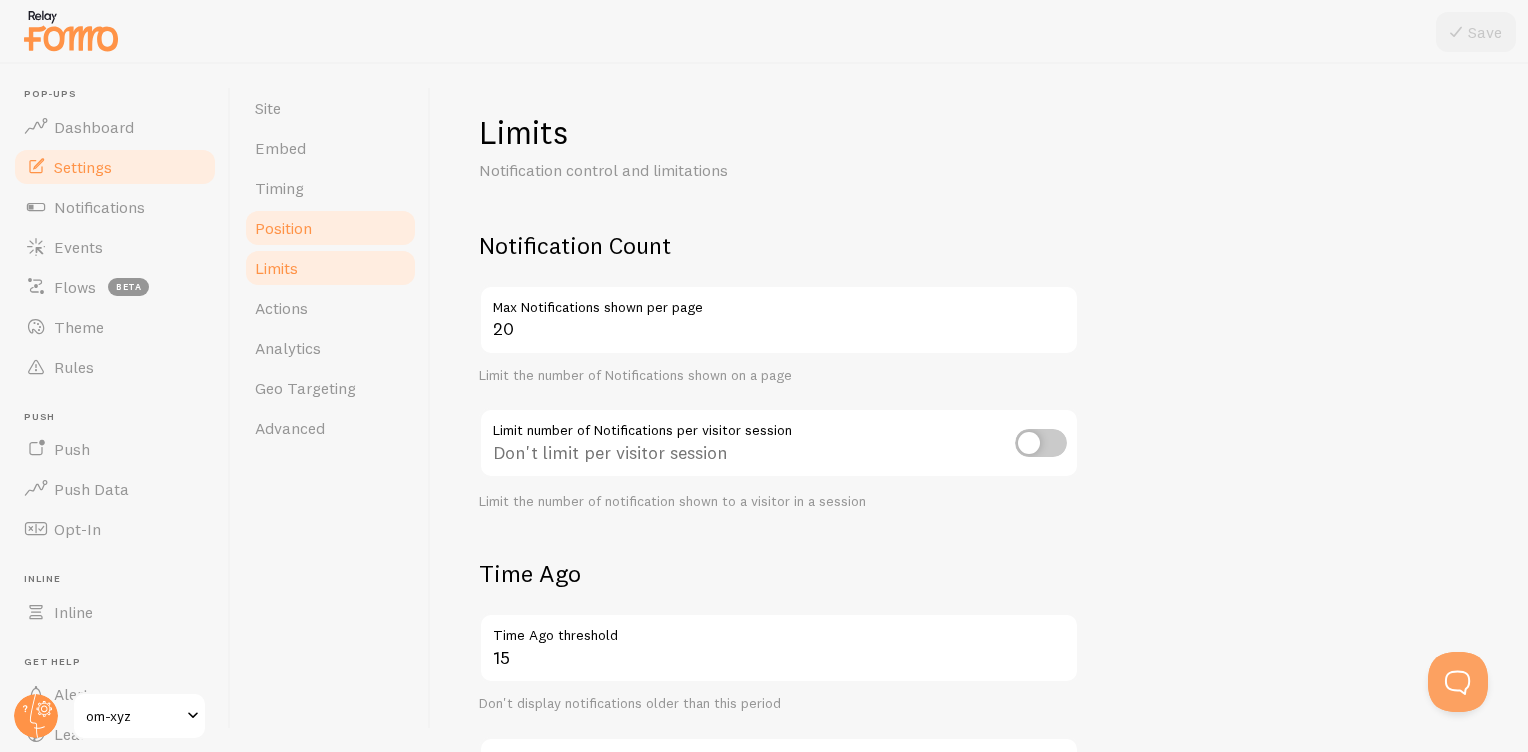 click on "Position" at bounding box center [330, 228] 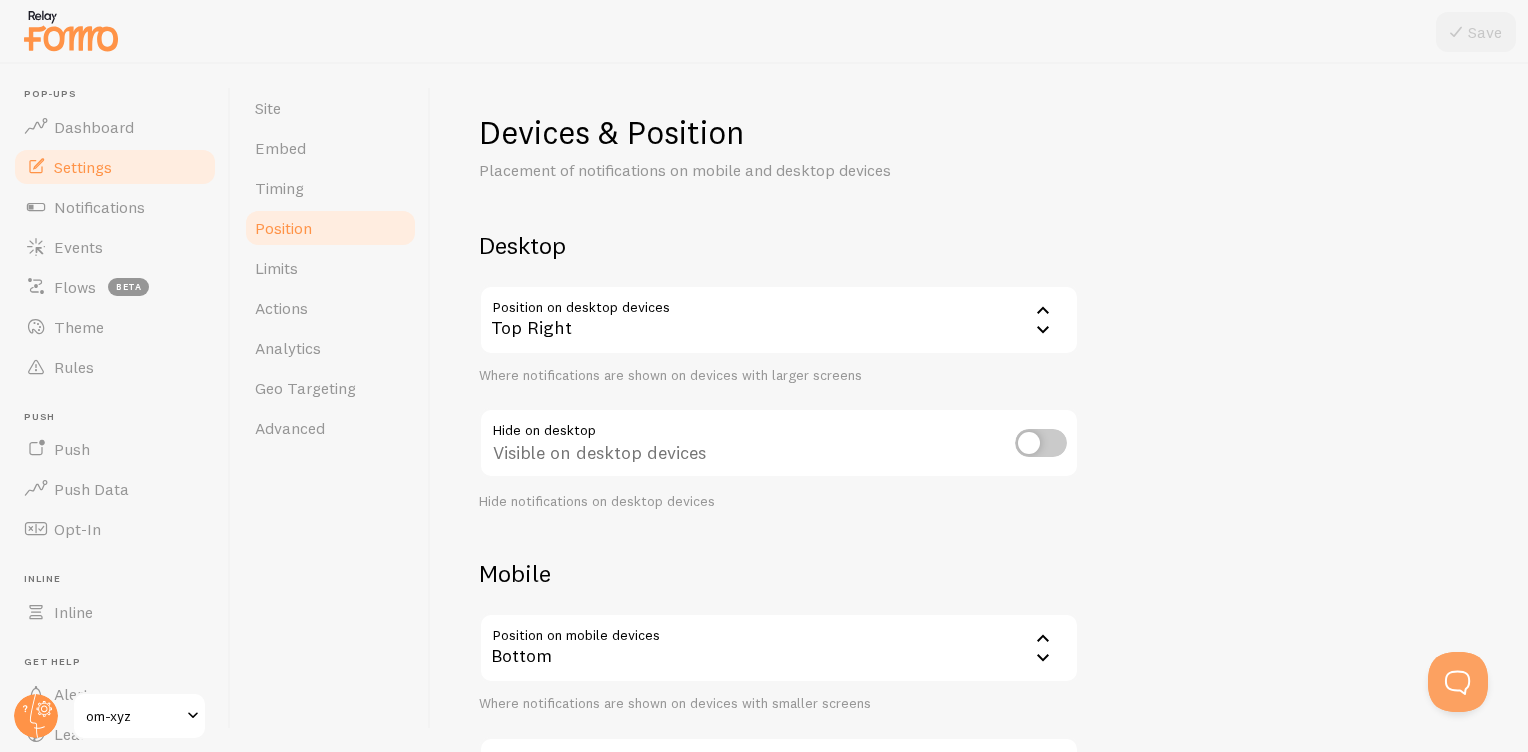 click on "Where notifications are shown on devices with larger screens" at bounding box center [779, 376] 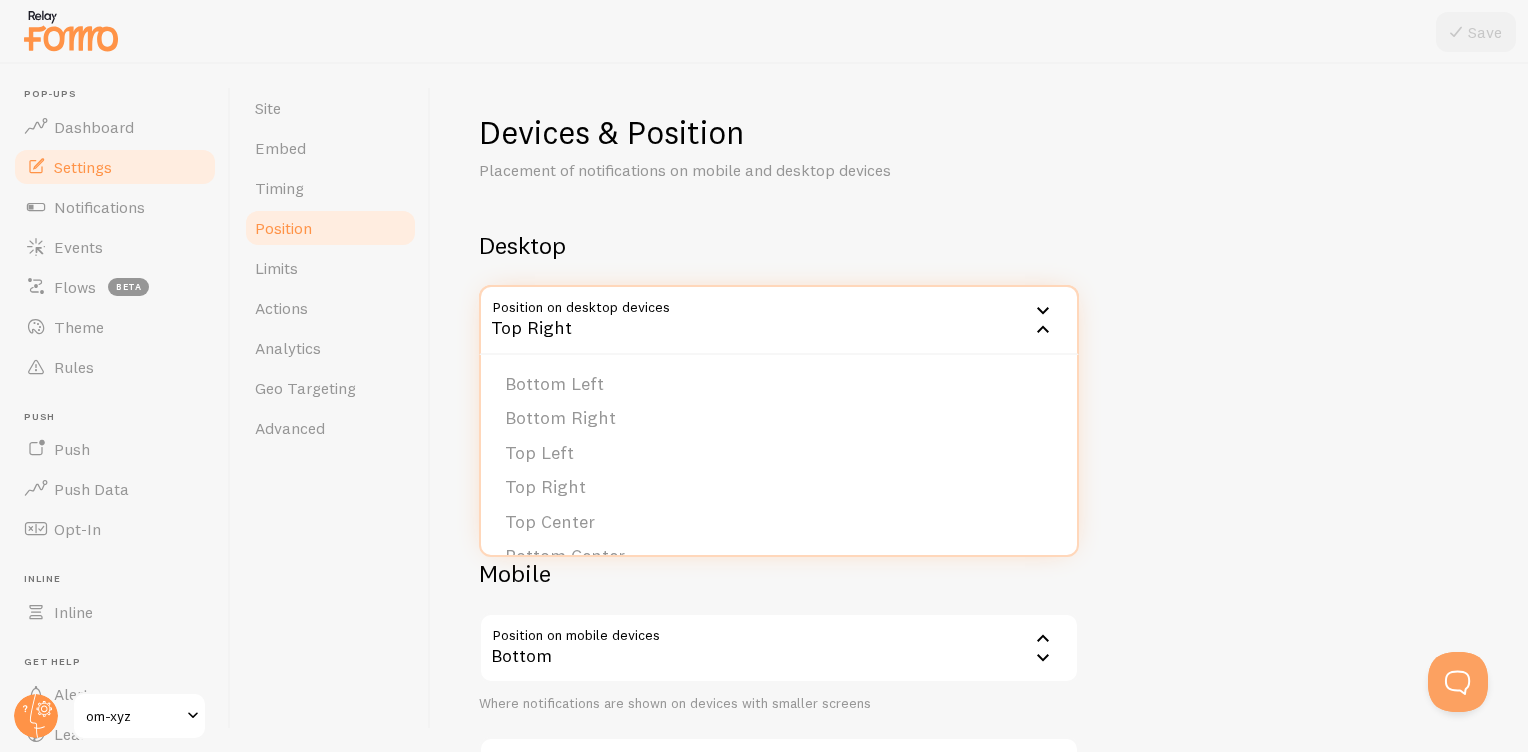 click on "Site
Embed
Timing
Position
Limits
Actions
Analytics
Geo Targeting
Advanced" at bounding box center (331, 408) 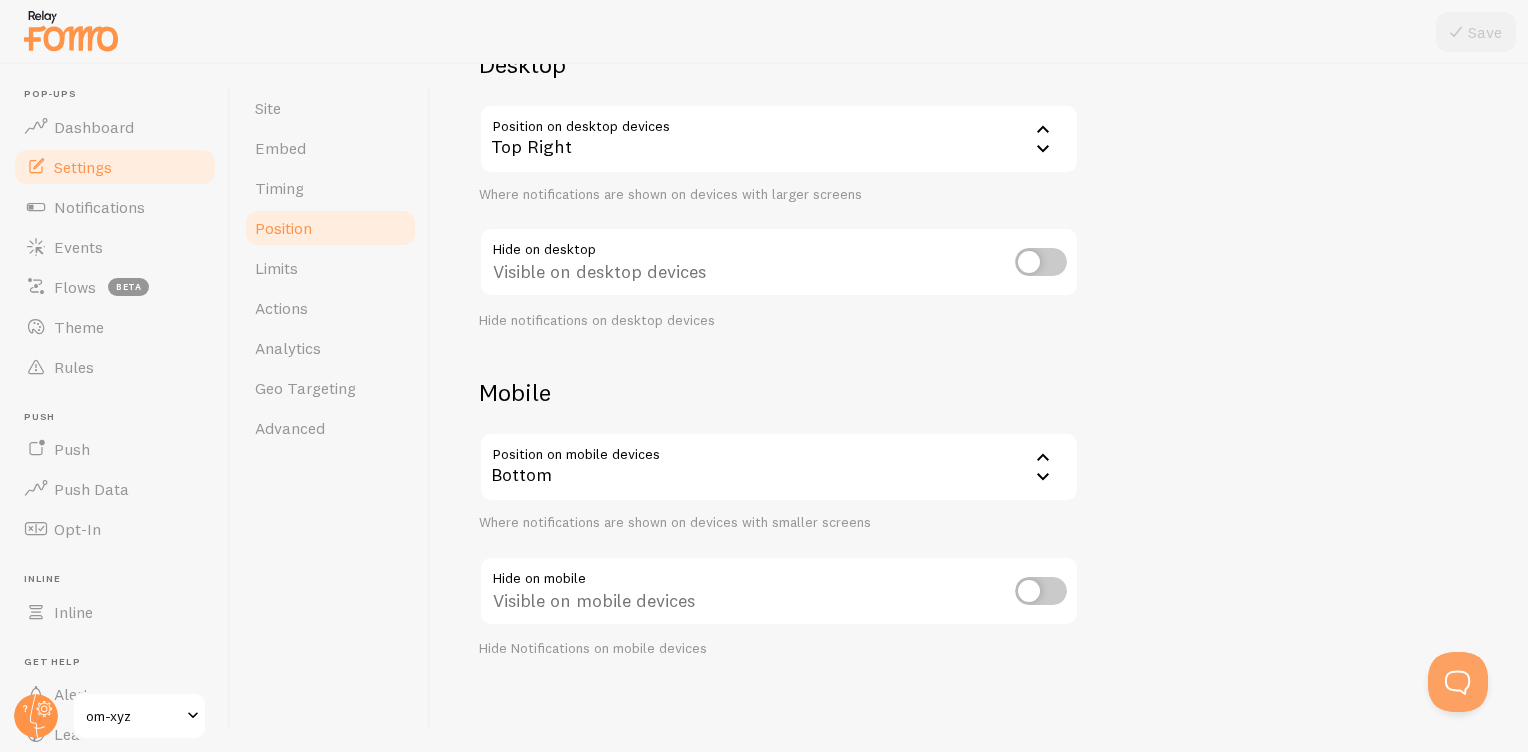 scroll, scrollTop: 183, scrollLeft: 0, axis: vertical 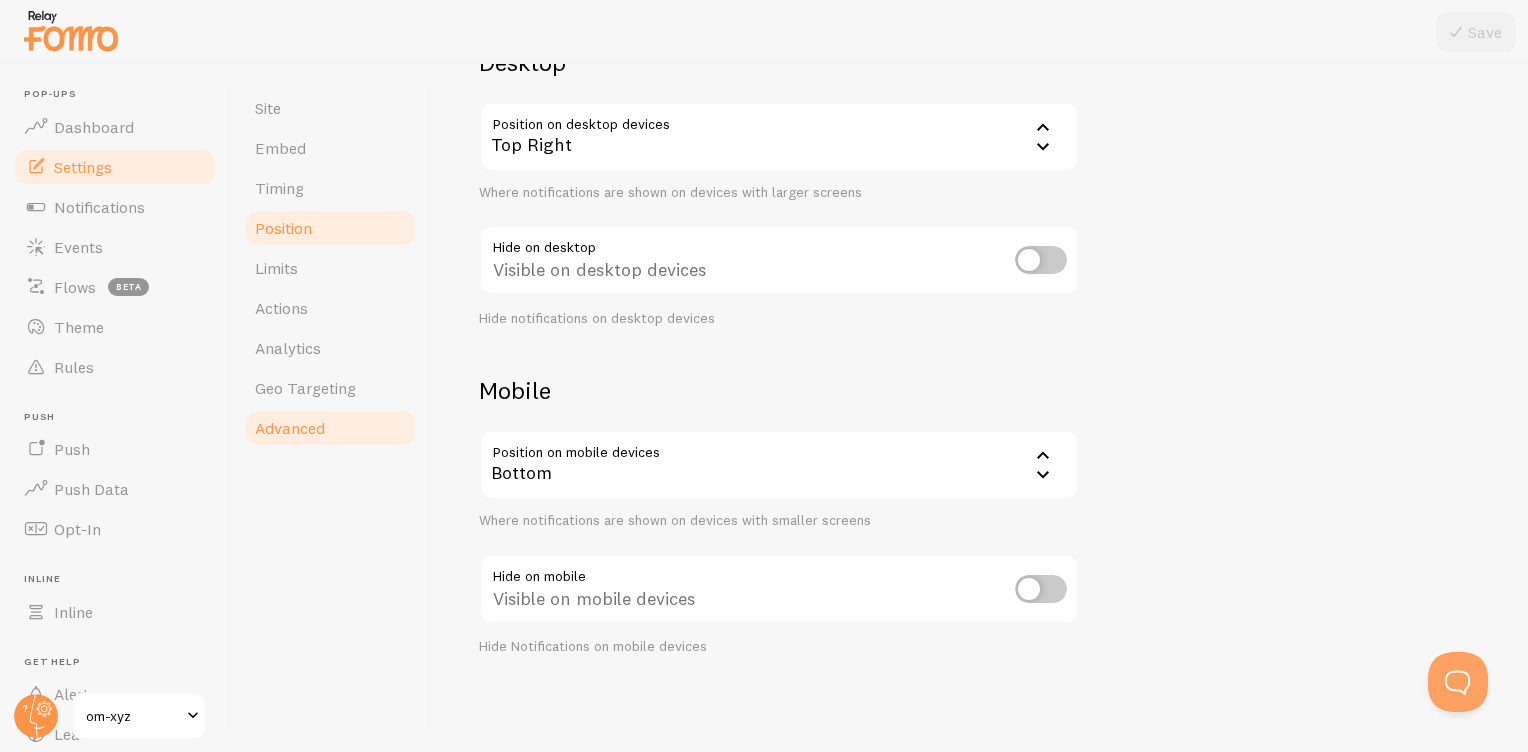 click on "Advanced" at bounding box center [290, 428] 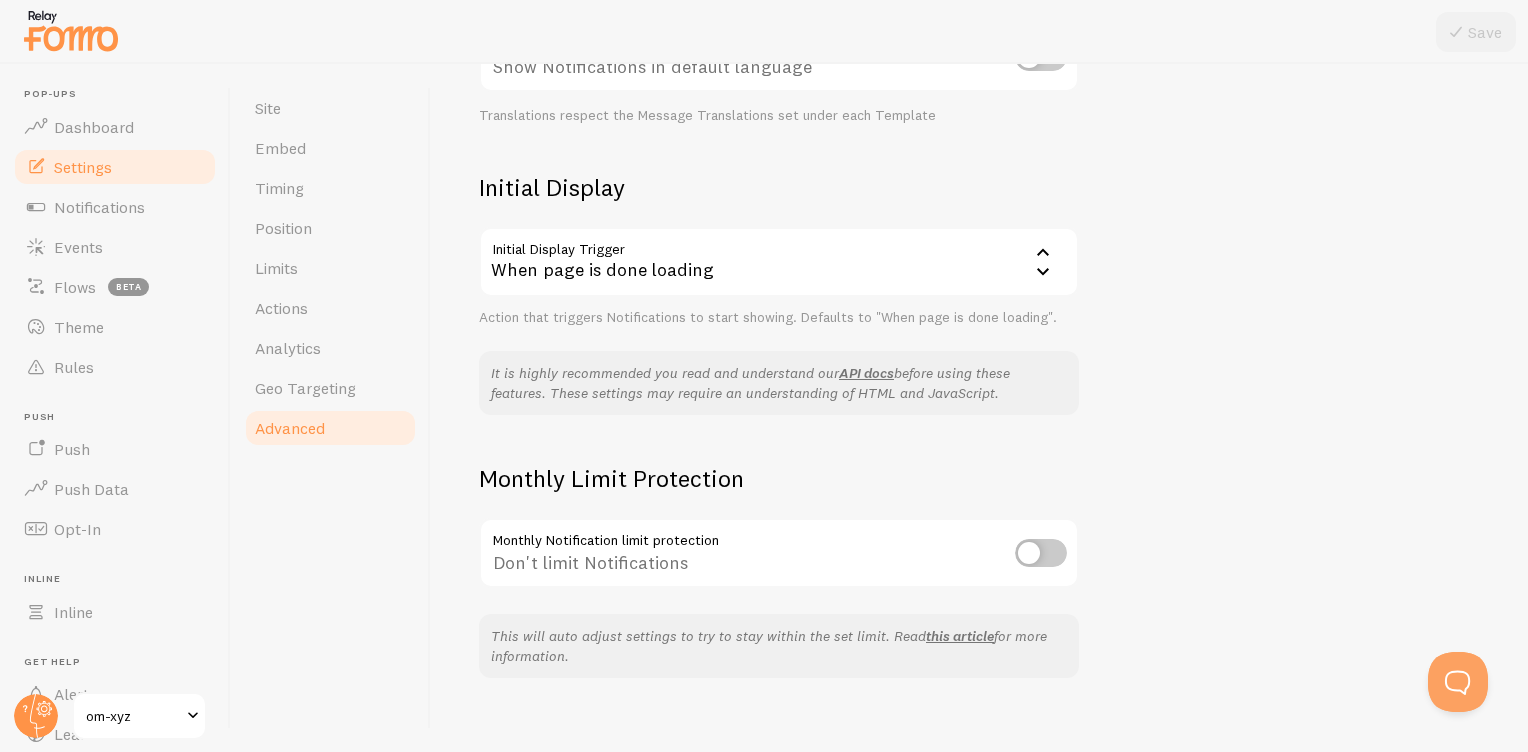 scroll, scrollTop: 408, scrollLeft: 0, axis: vertical 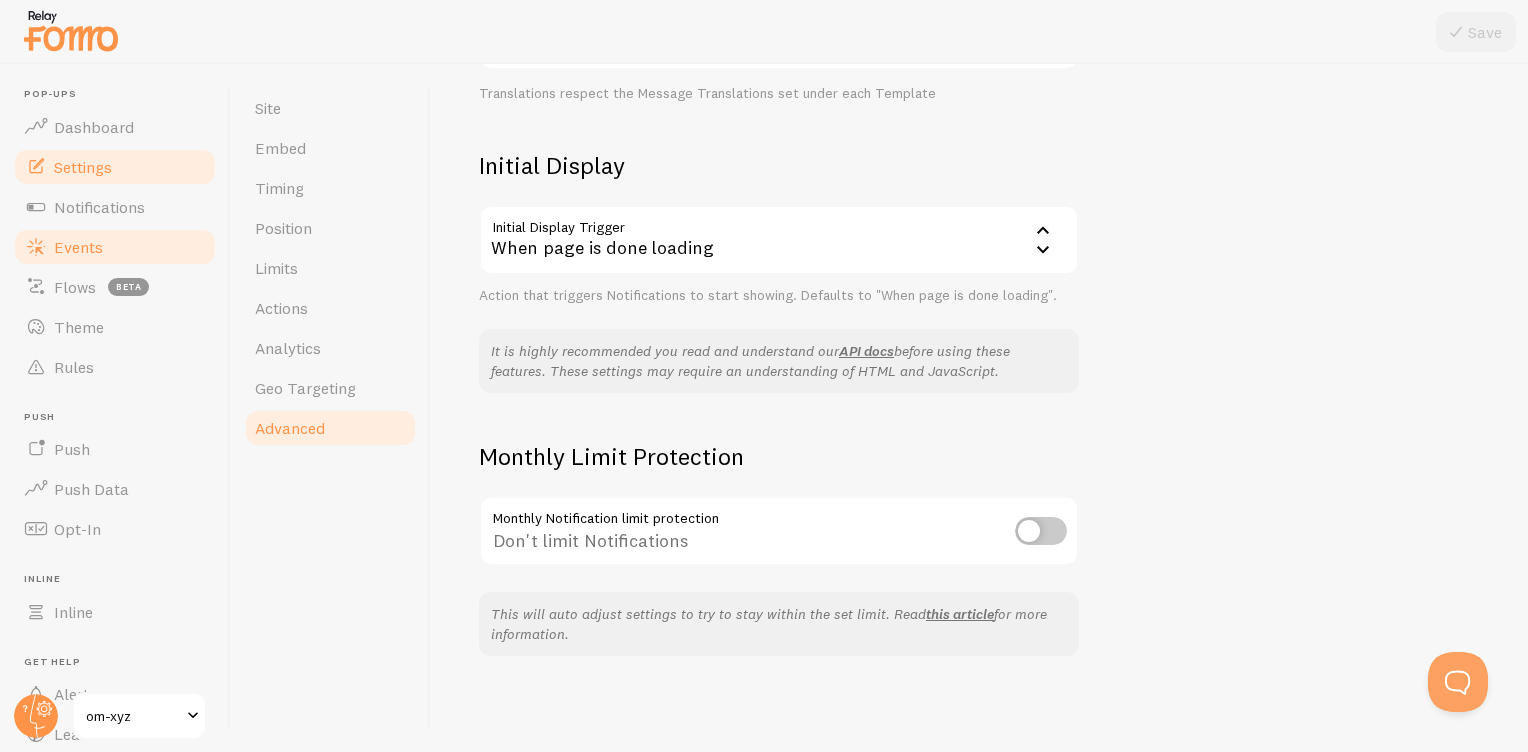 click on "Events" at bounding box center [115, 247] 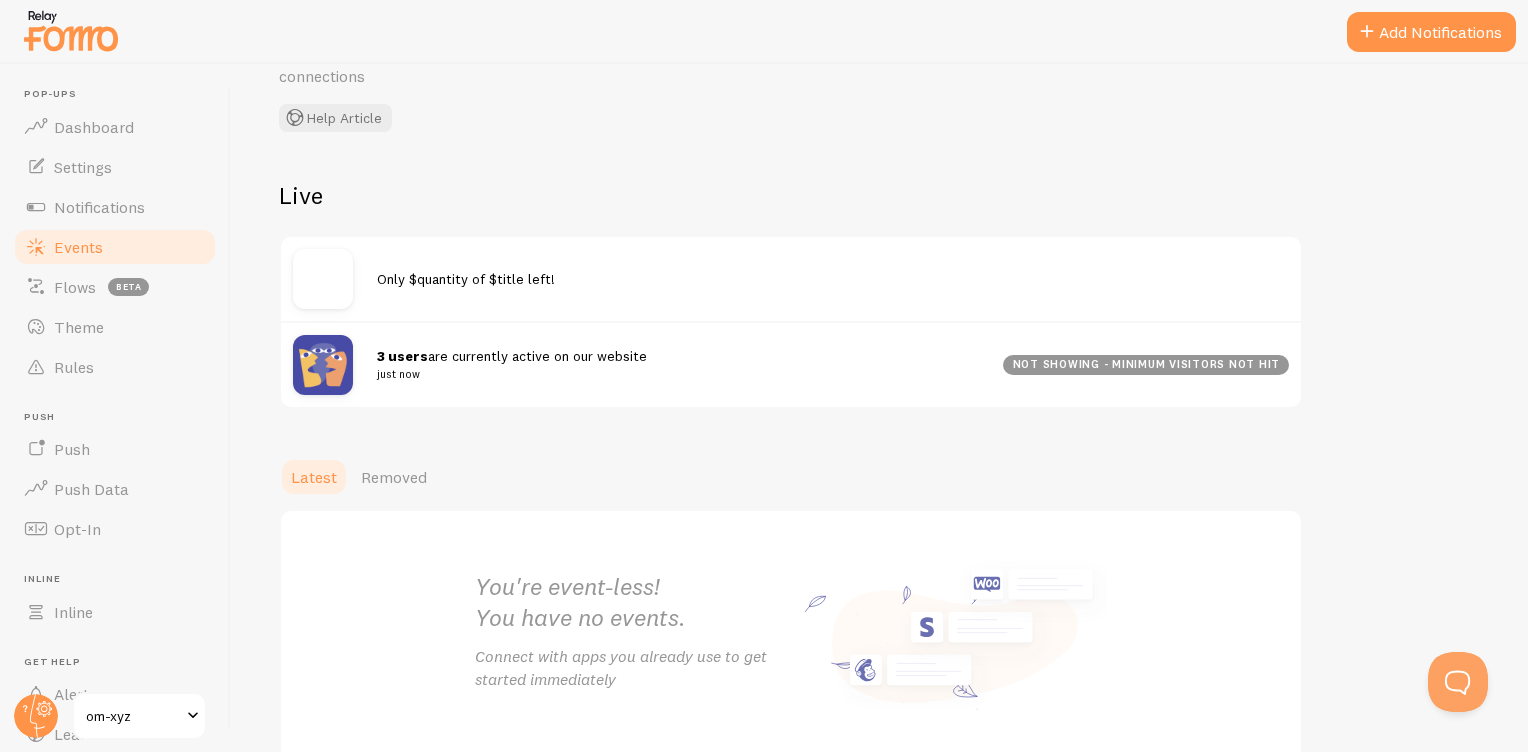 scroll, scrollTop: 0, scrollLeft: 0, axis: both 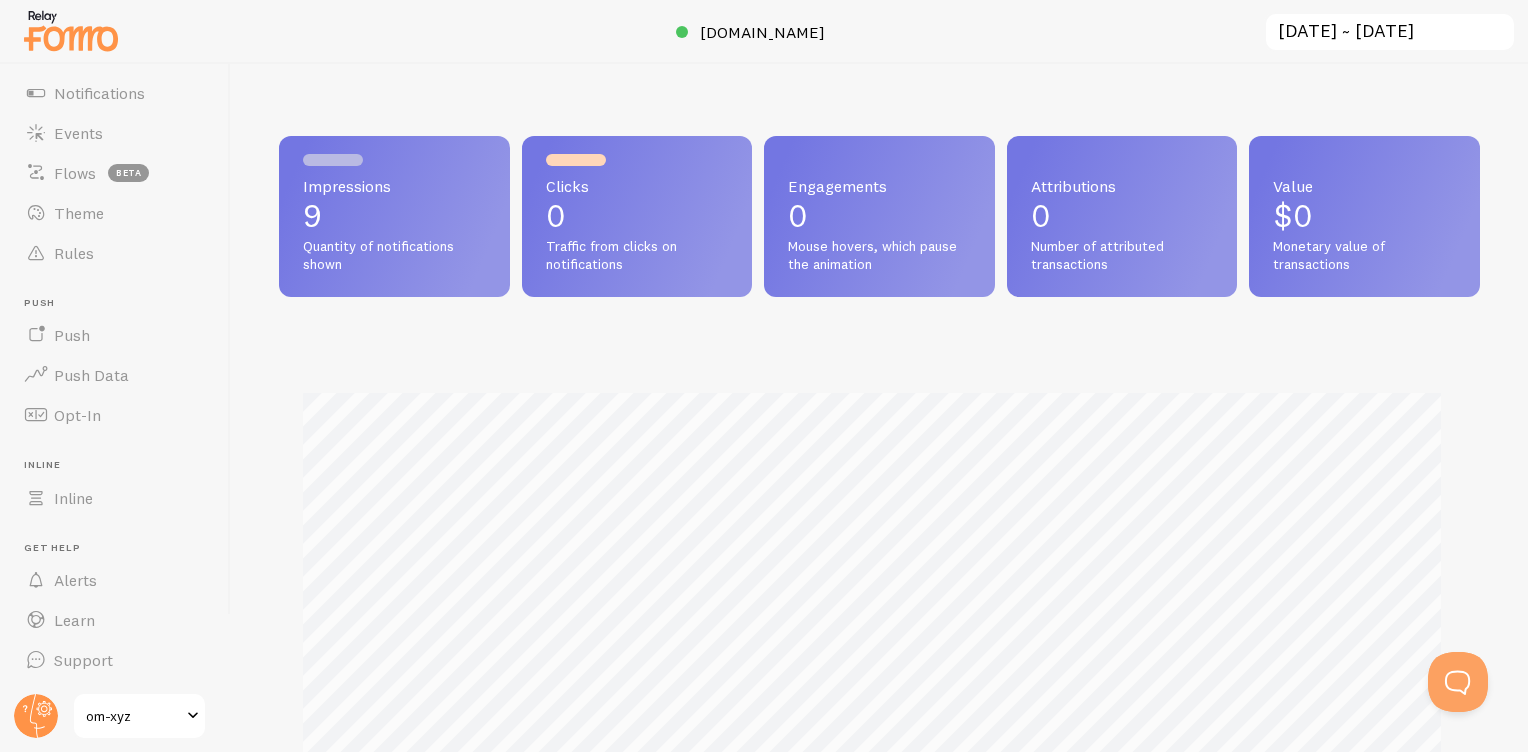 click at bounding box center [193, 716] 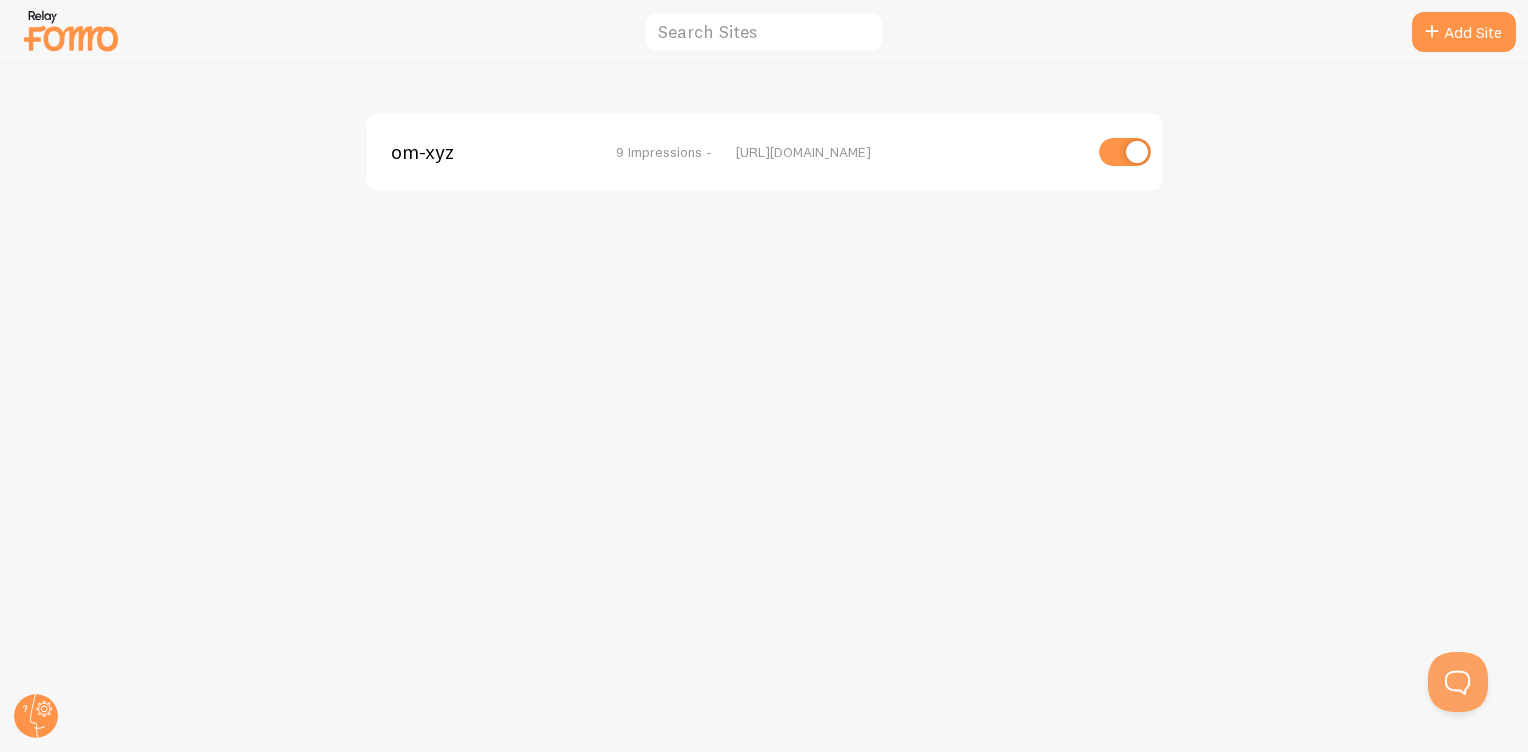 click at bounding box center [1125, 152] 